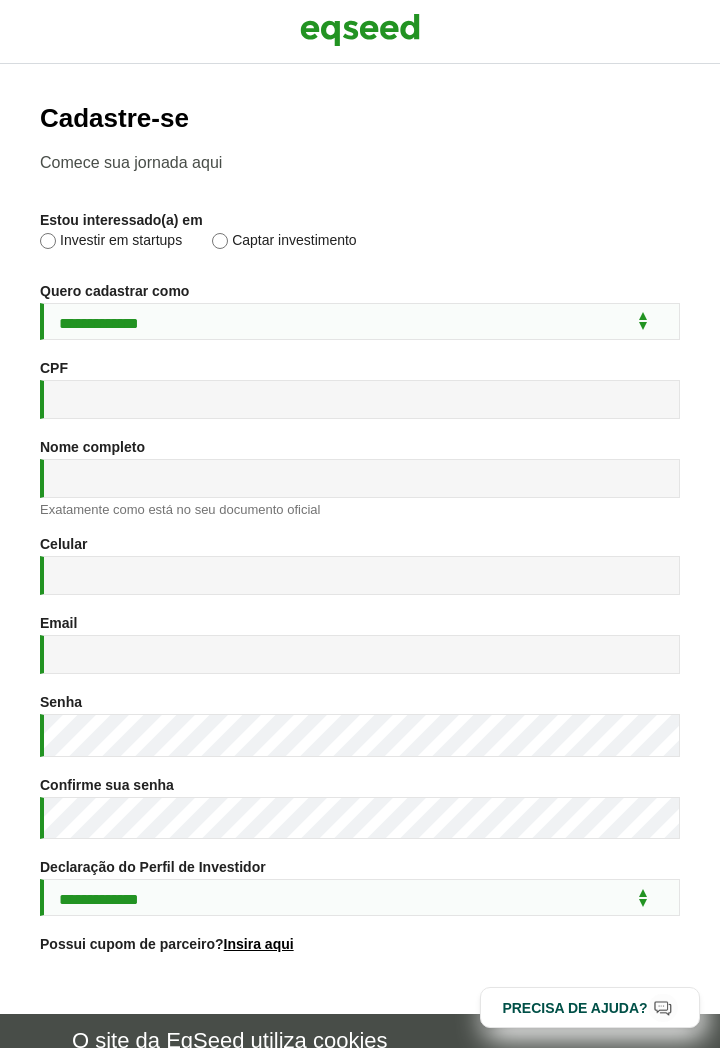 scroll, scrollTop: 0, scrollLeft: 0, axis: both 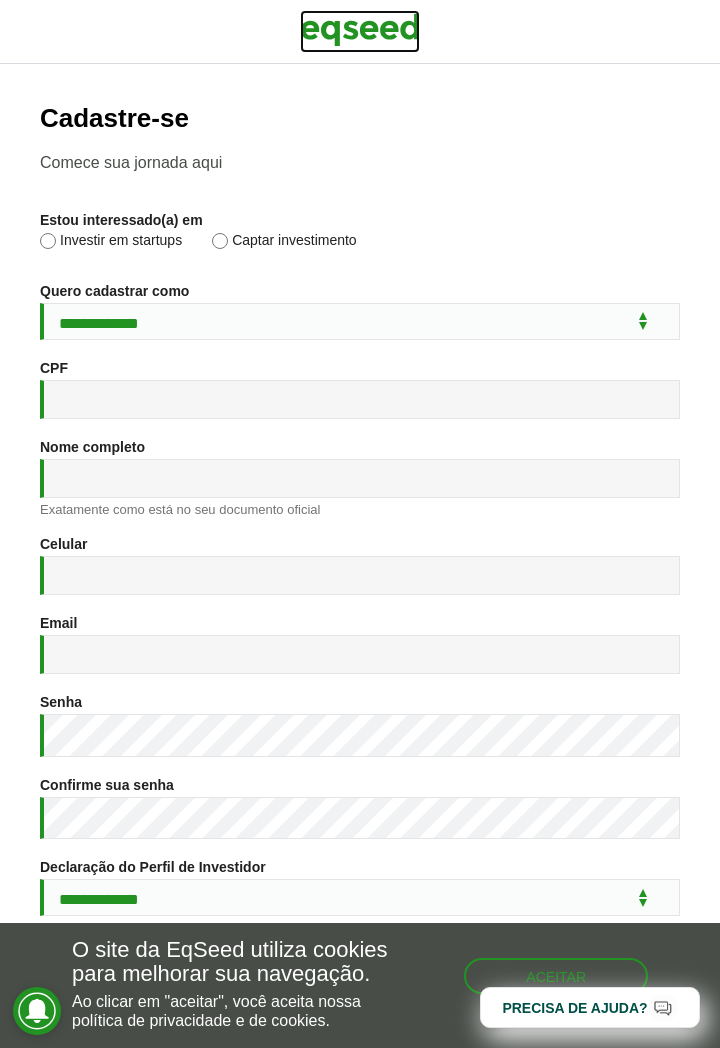 click at bounding box center [360, 30] 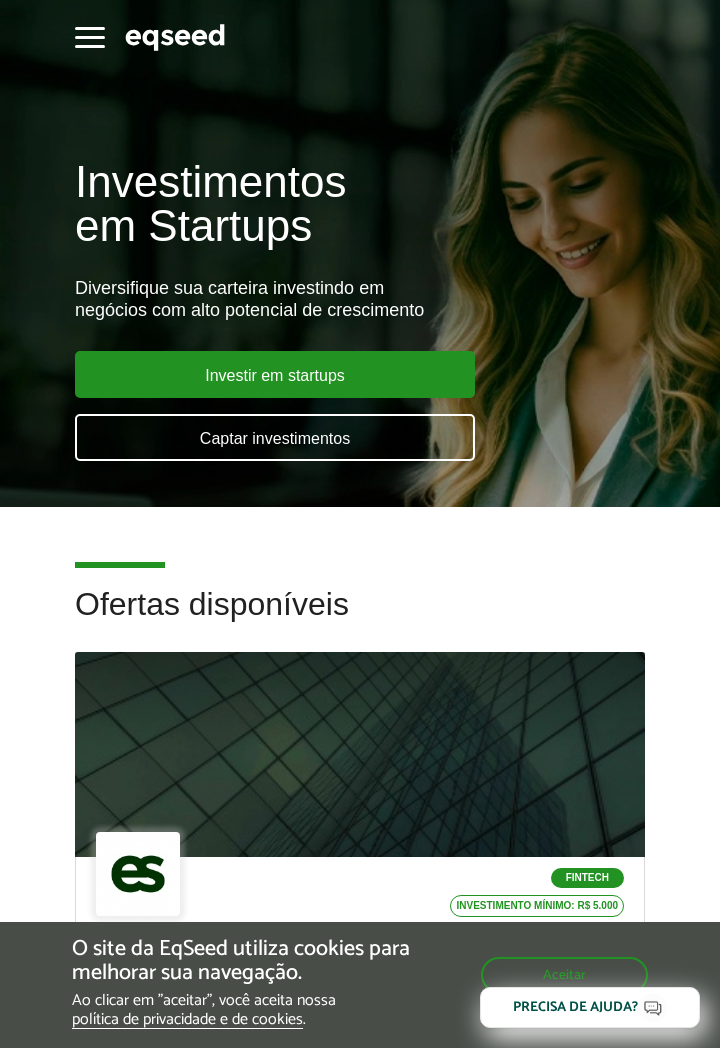 scroll, scrollTop: 0, scrollLeft: 0, axis: both 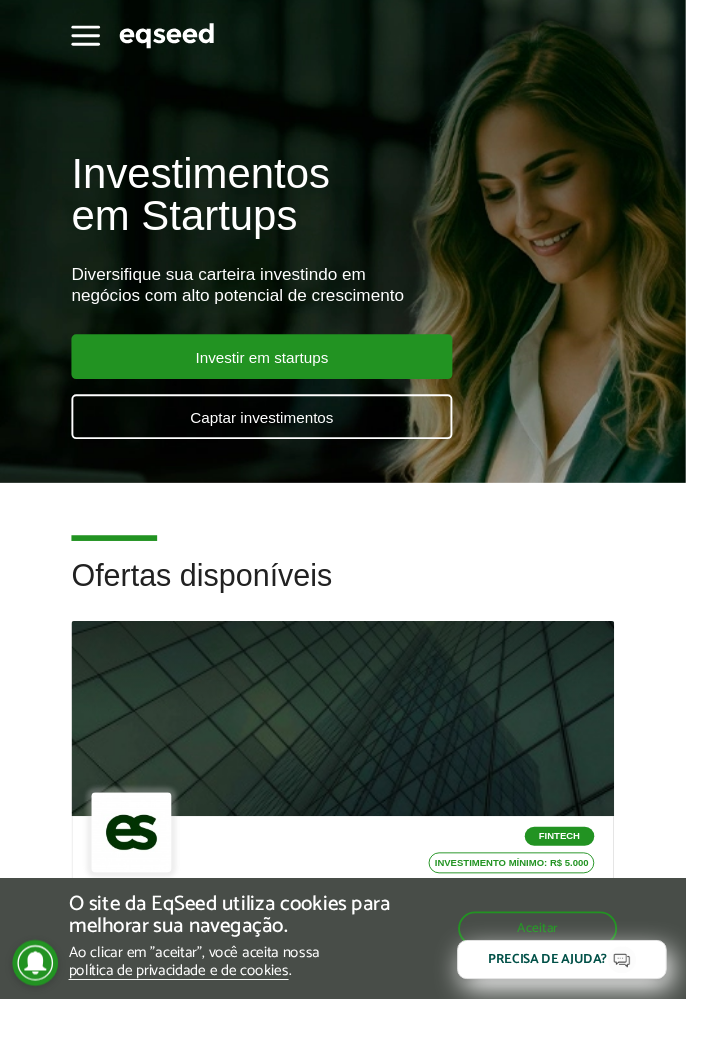 click at bounding box center (90, 46) 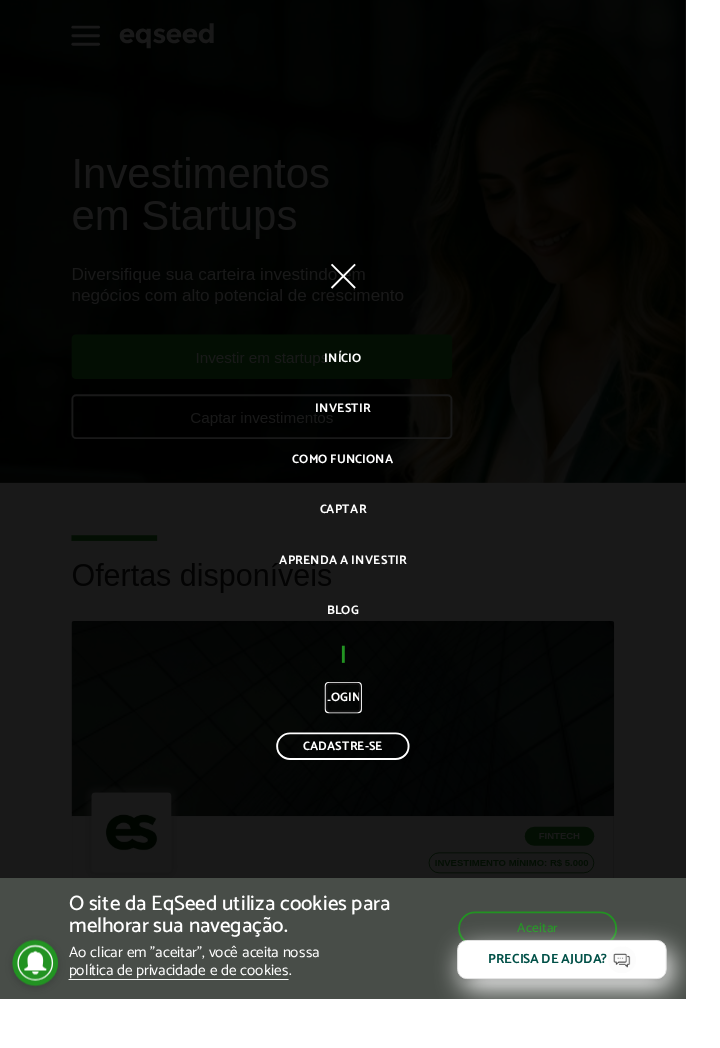 click on "Login" at bounding box center [360, 732] 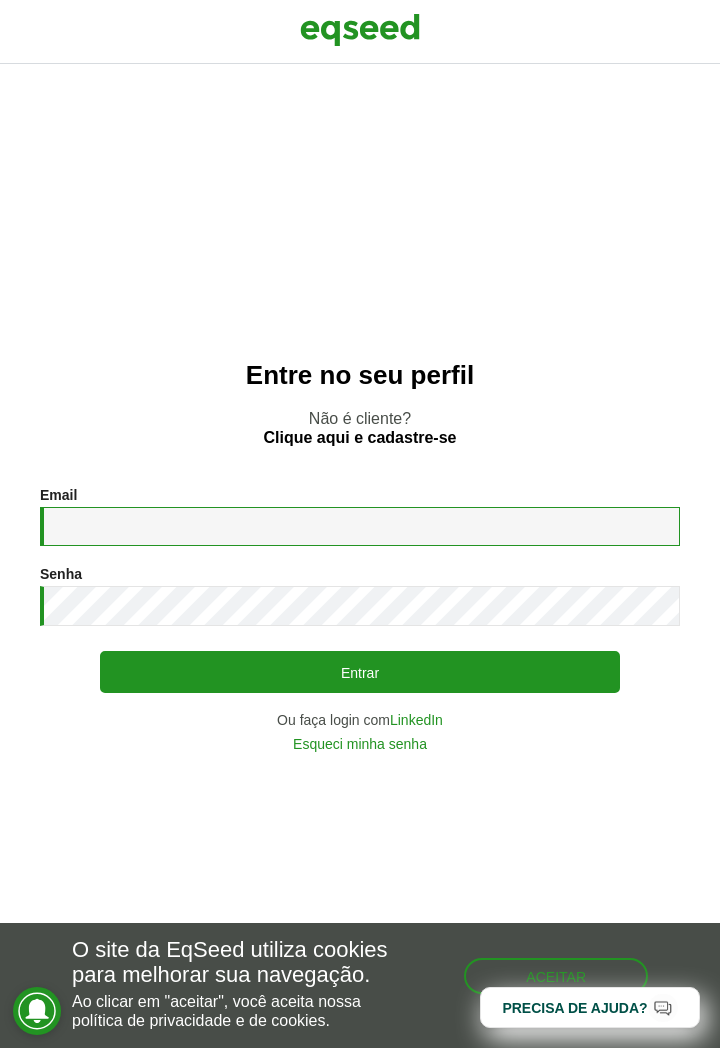 click on "Email  *" at bounding box center [360, 526] 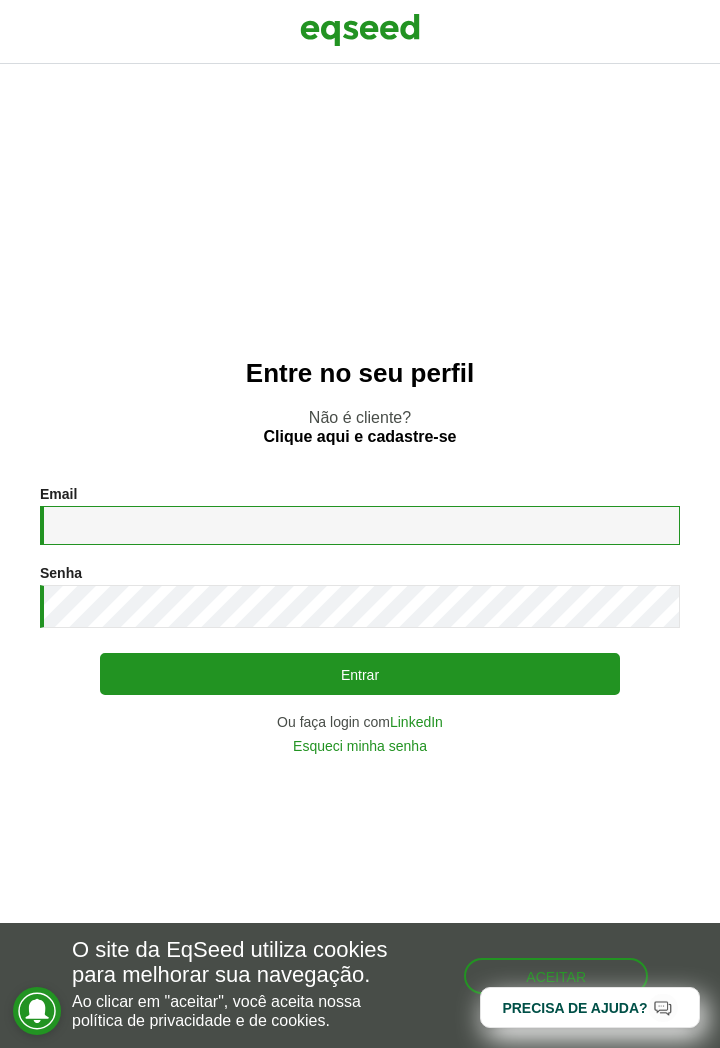 scroll, scrollTop: 0, scrollLeft: 0, axis: both 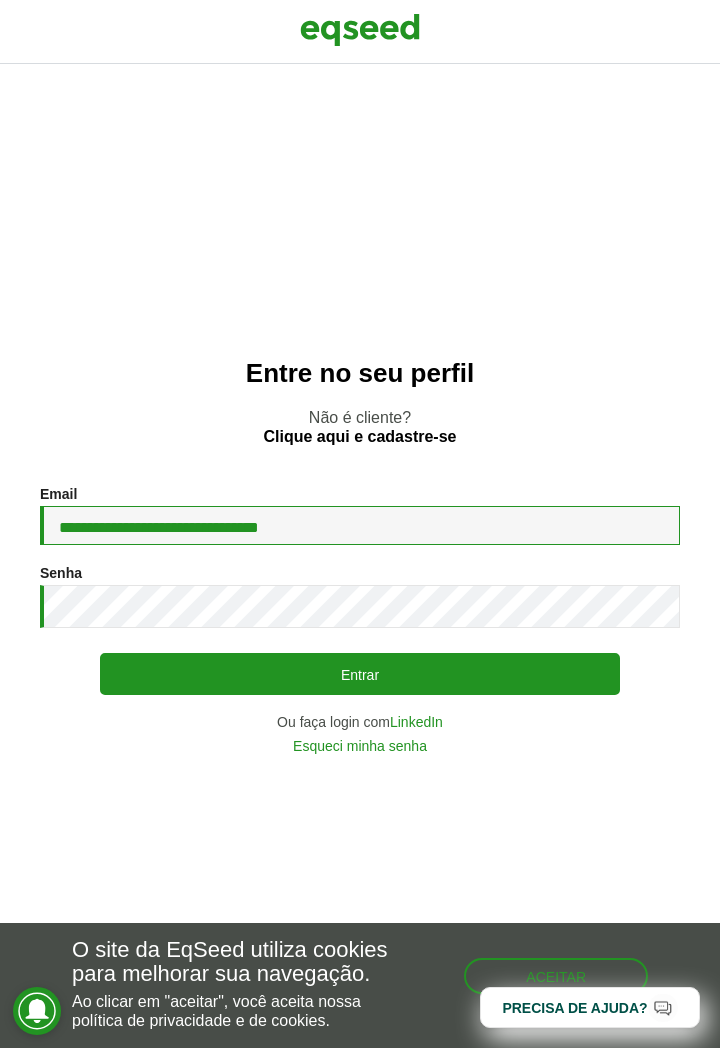 type on "**********" 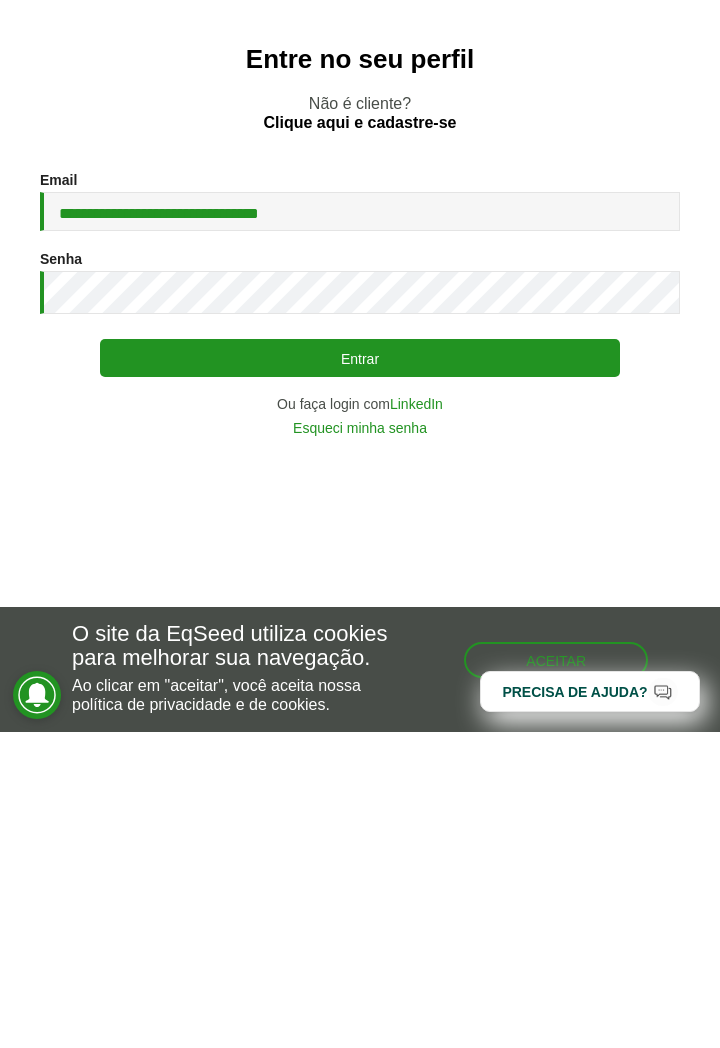 click on "Entrar" at bounding box center (360, 674) 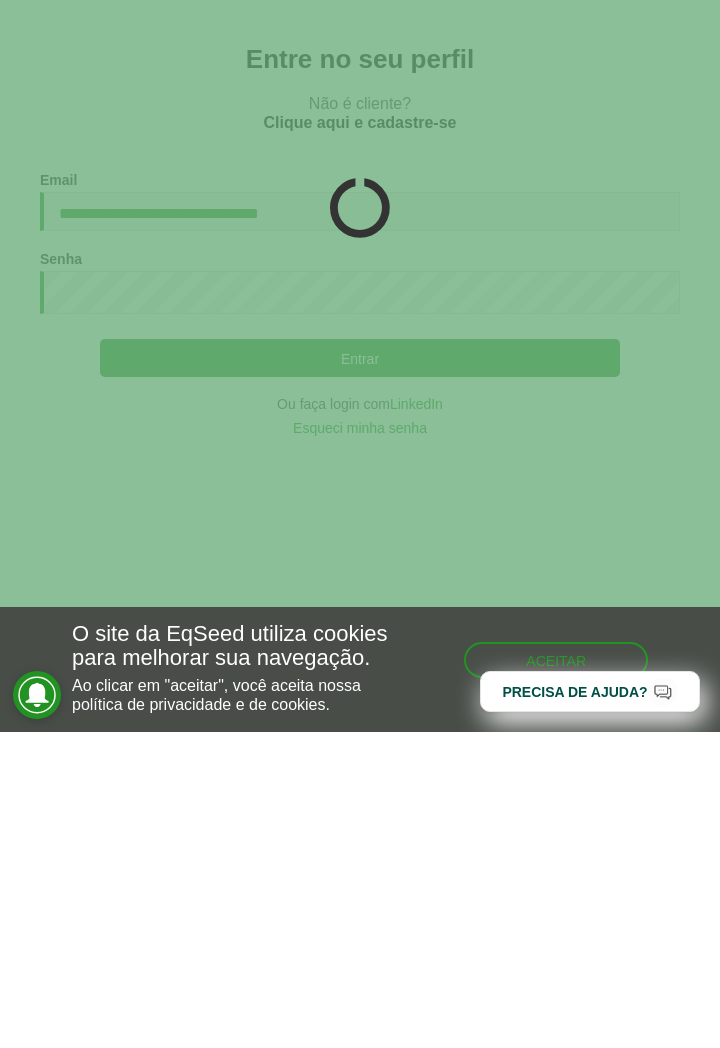 scroll, scrollTop: 2, scrollLeft: 0, axis: vertical 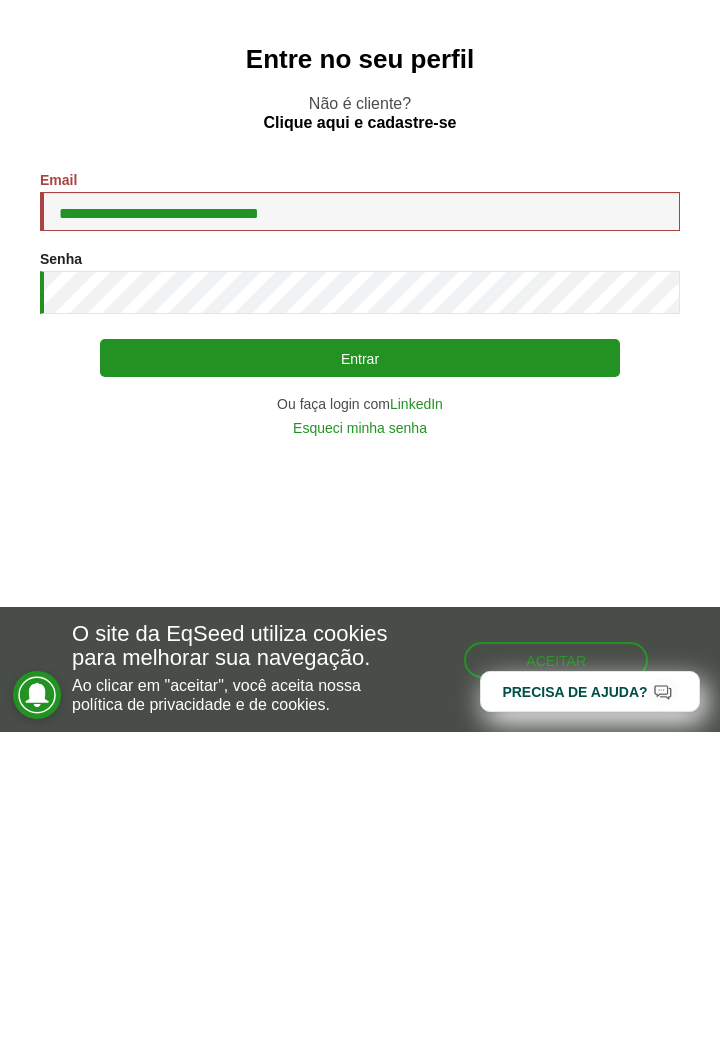 click on "Entrar" at bounding box center [360, 674] 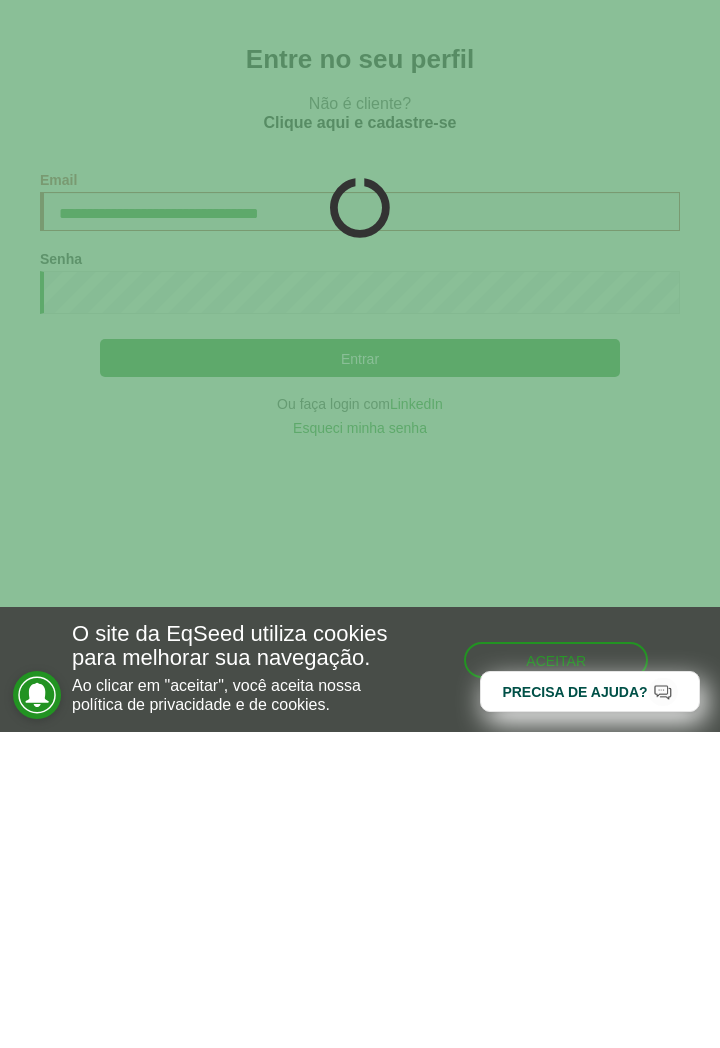 scroll, scrollTop: 2, scrollLeft: 0, axis: vertical 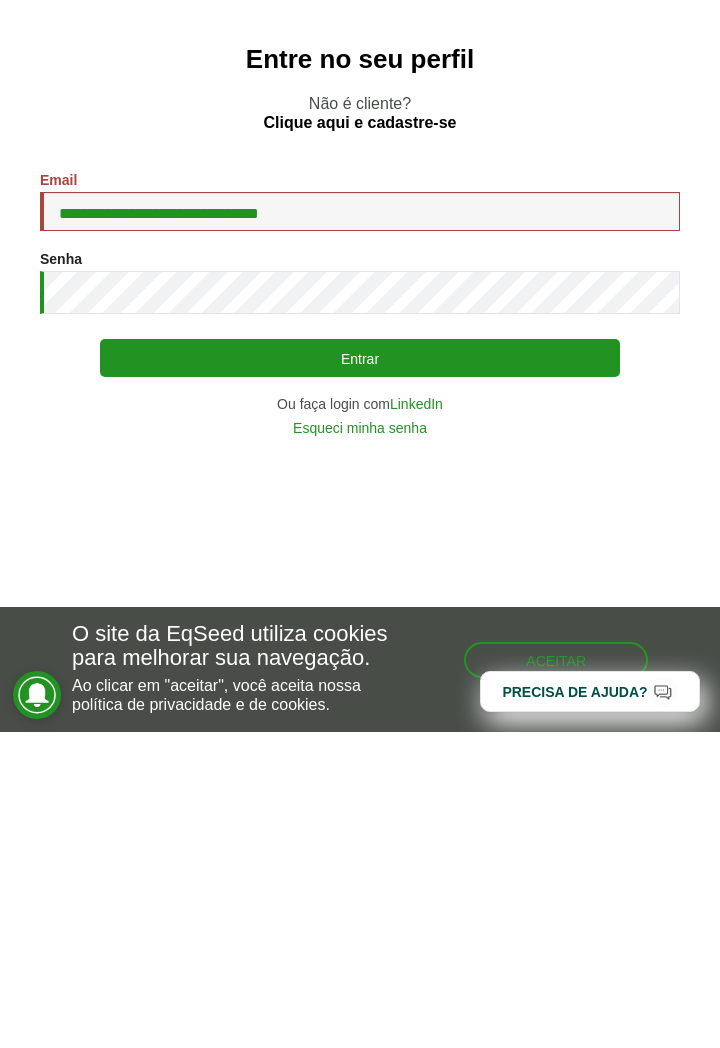 click on "Entrar" at bounding box center (360, 674) 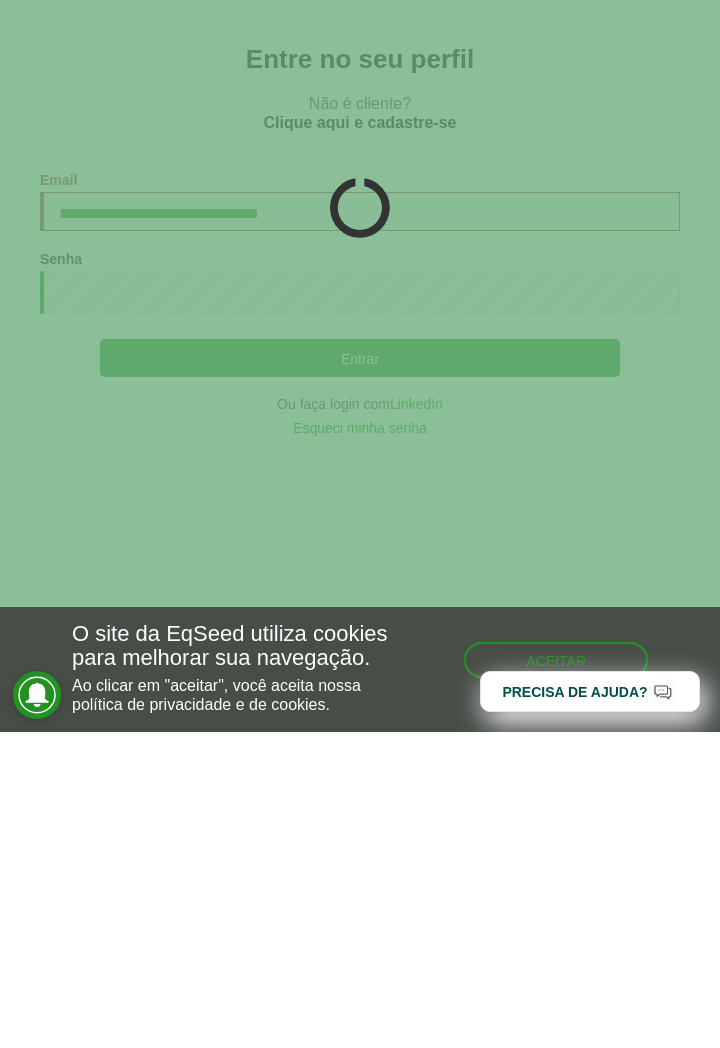scroll, scrollTop: 2, scrollLeft: 0, axis: vertical 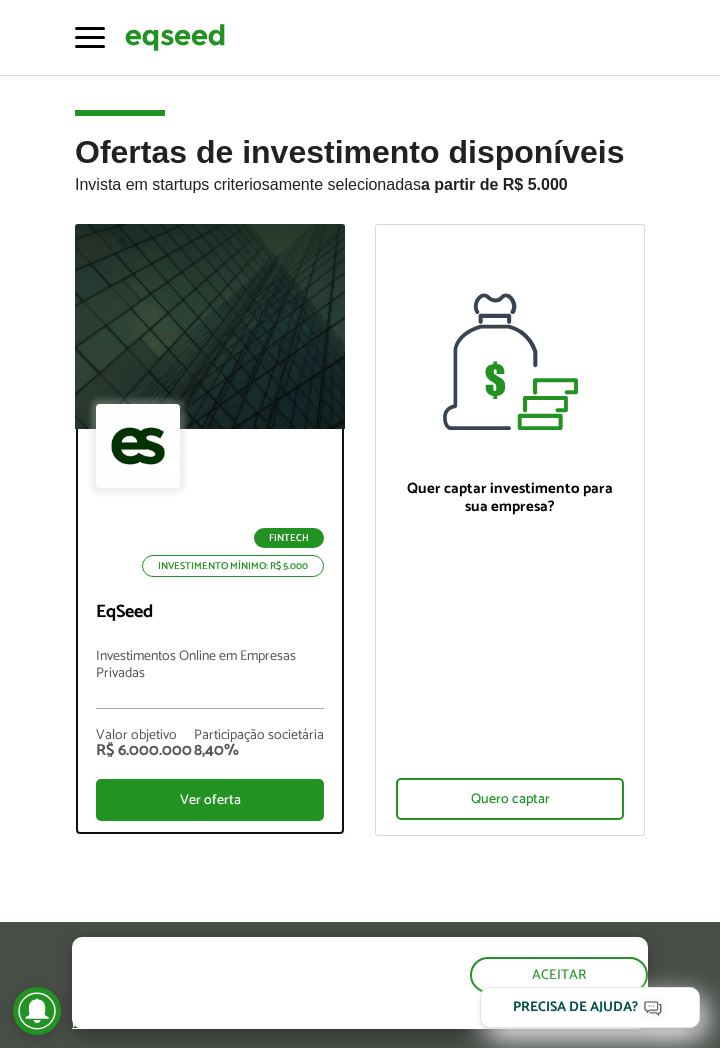 click on "Ver oferta" at bounding box center [210, 800] 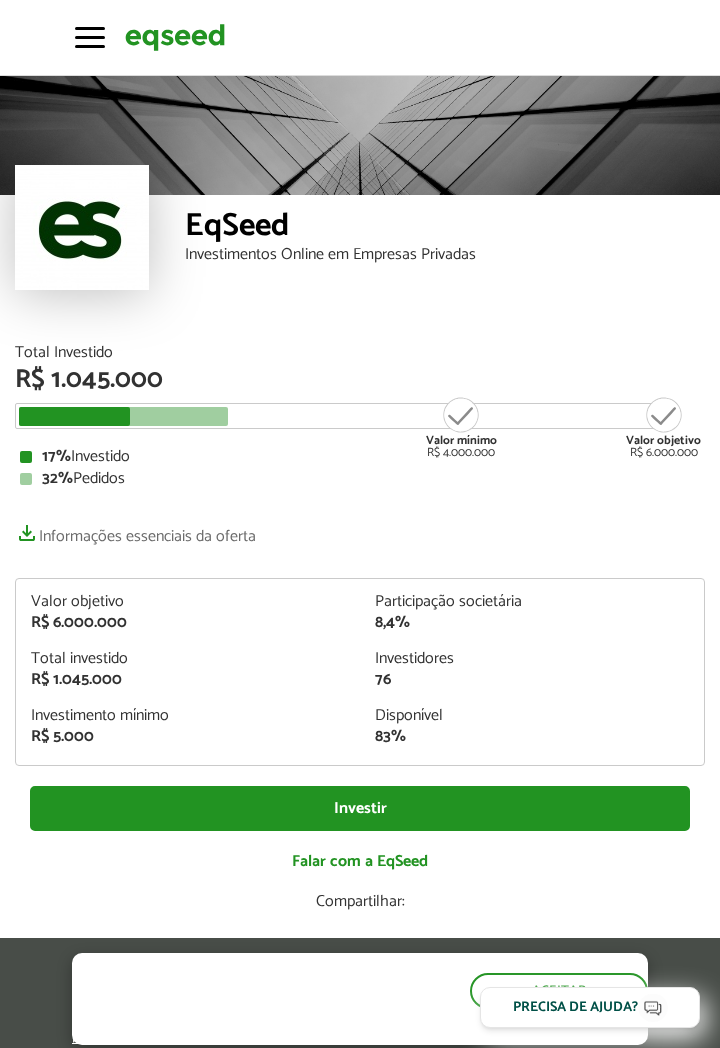 scroll, scrollTop: 0, scrollLeft: 0, axis: both 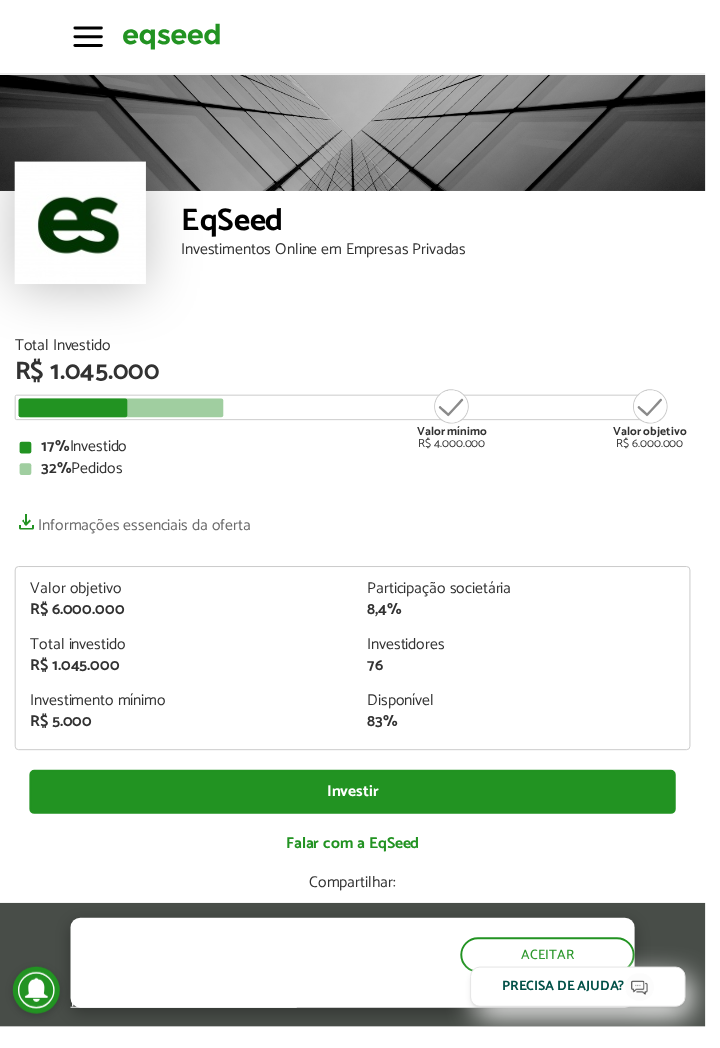 click at bounding box center (90, 37) 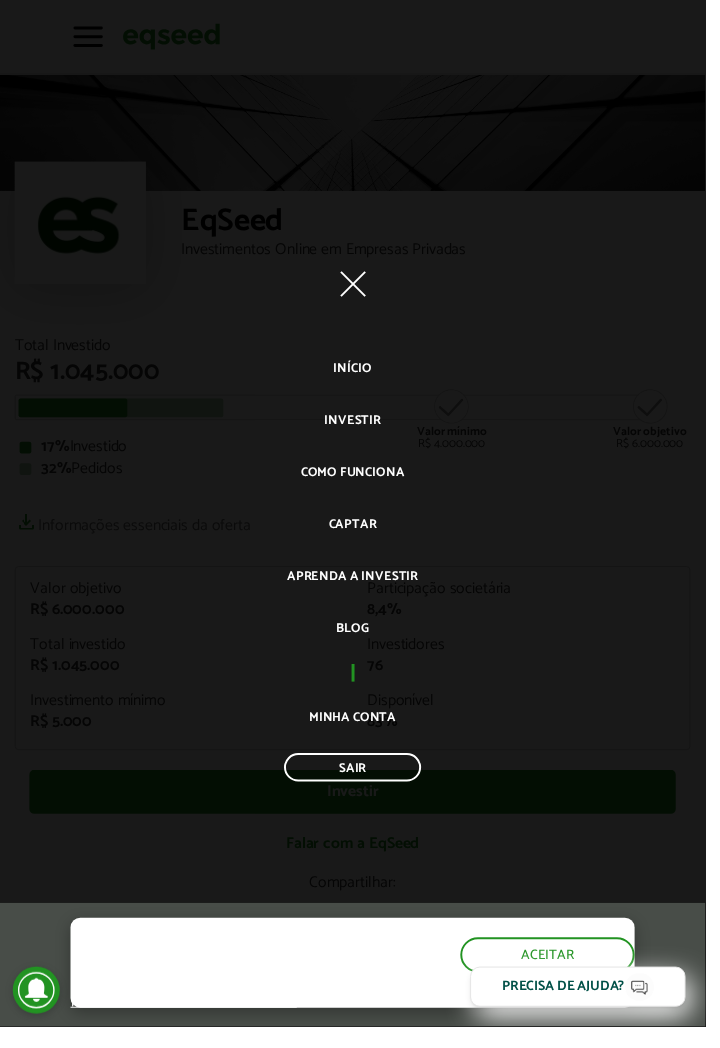 click on "Início" at bounding box center [360, 376] 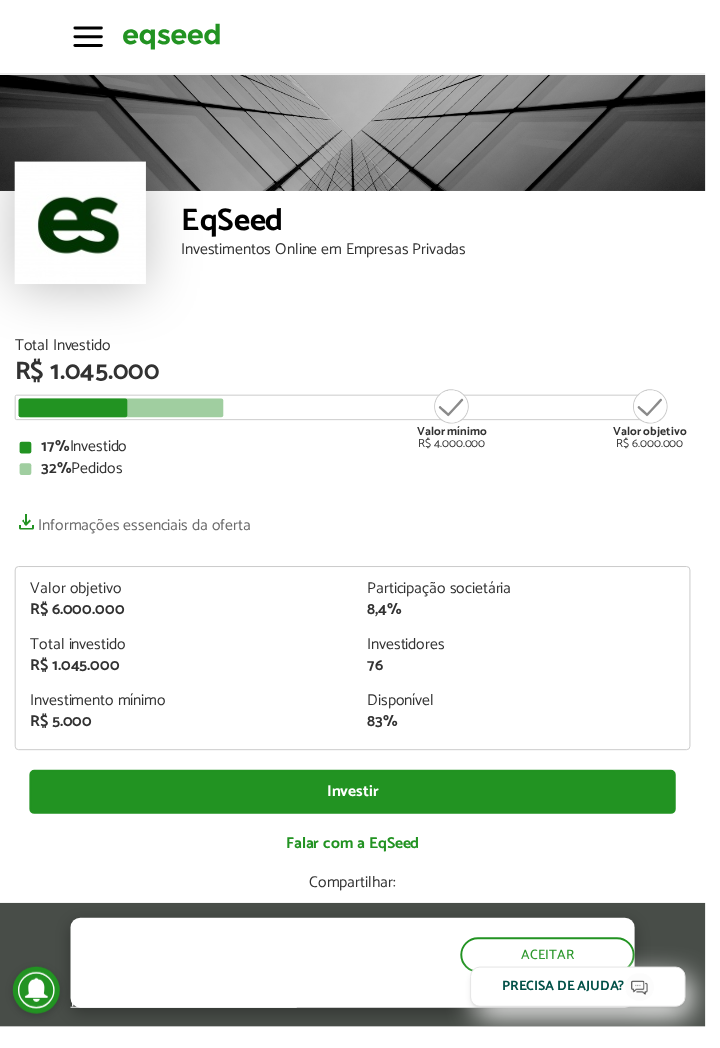 click on "EqSeed
Investimentos Online em Empresas Privadas" at bounding box center (360, 270) 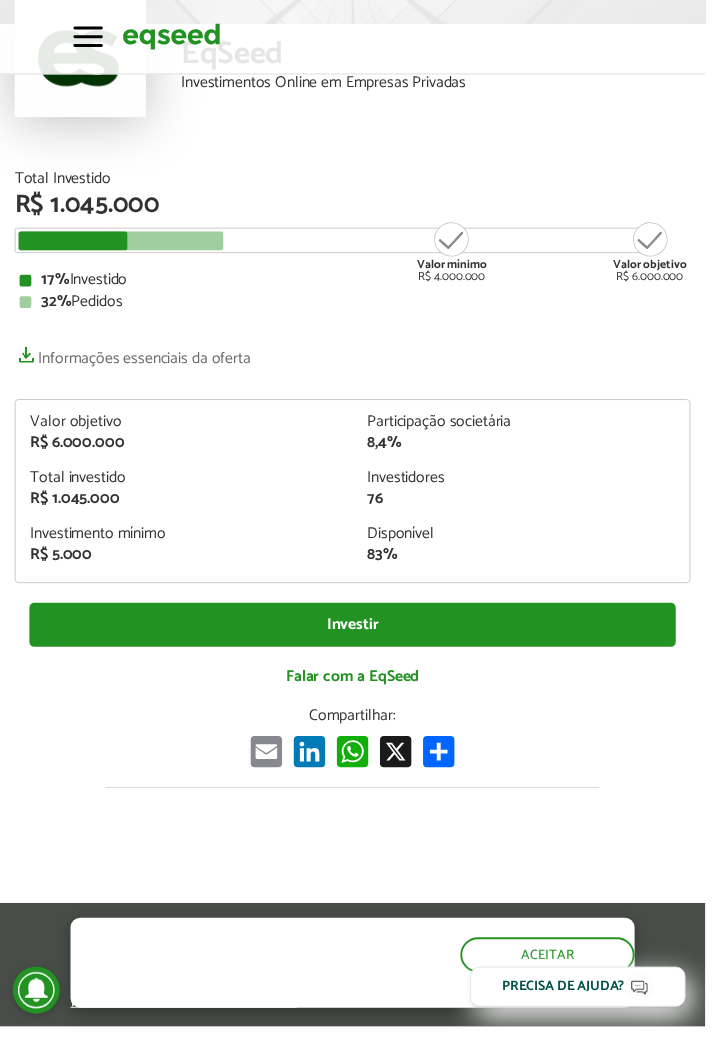 scroll, scrollTop: 0, scrollLeft: 0, axis: both 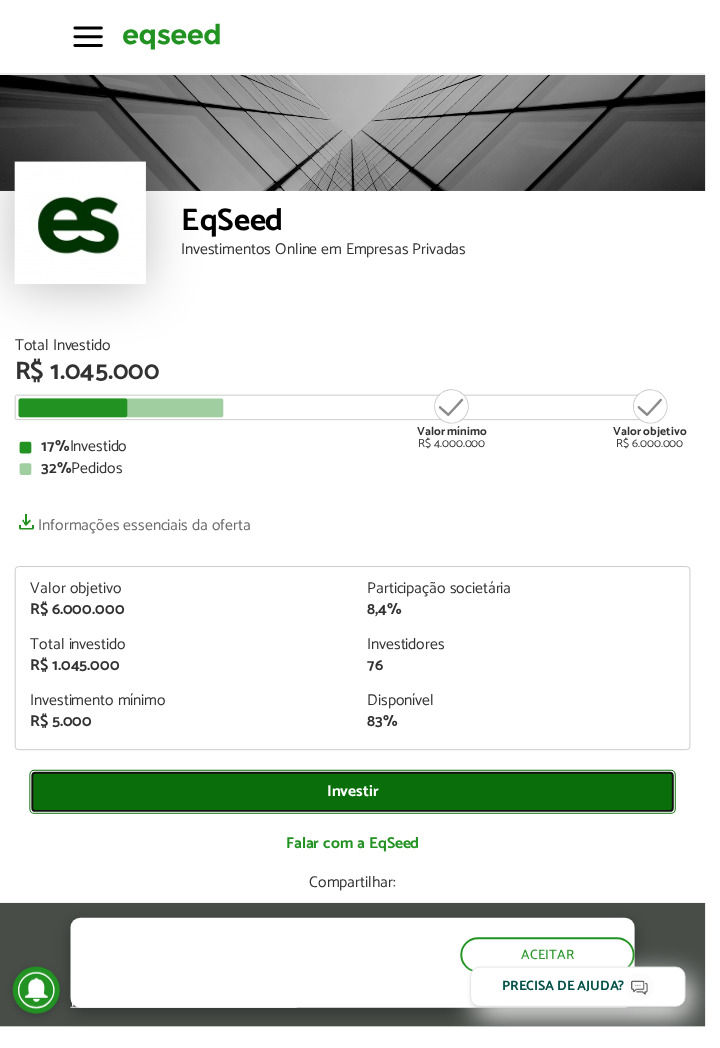 click on "Investir" at bounding box center [360, 808] 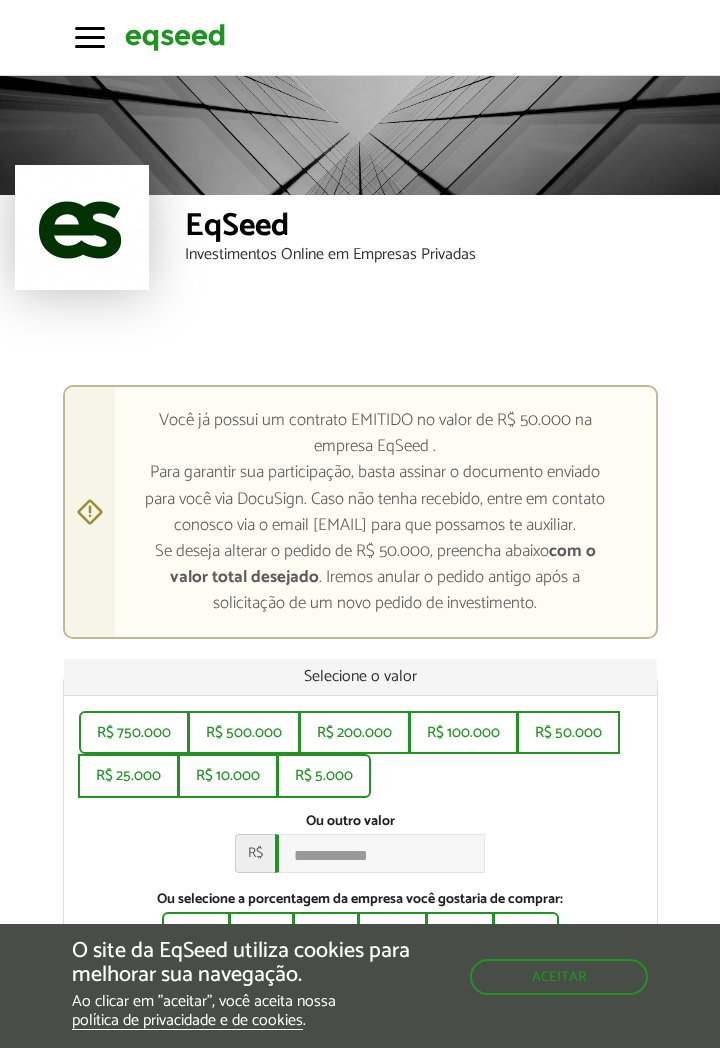 scroll, scrollTop: 148, scrollLeft: 0, axis: vertical 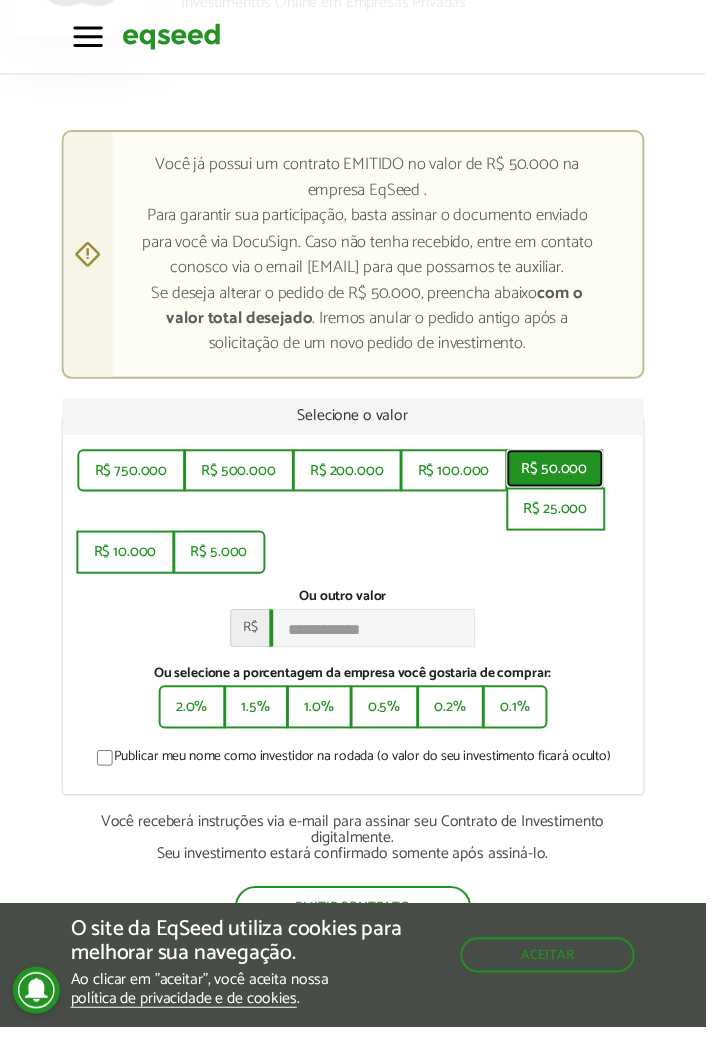 click on "R$ 50.000" at bounding box center (566, 479) 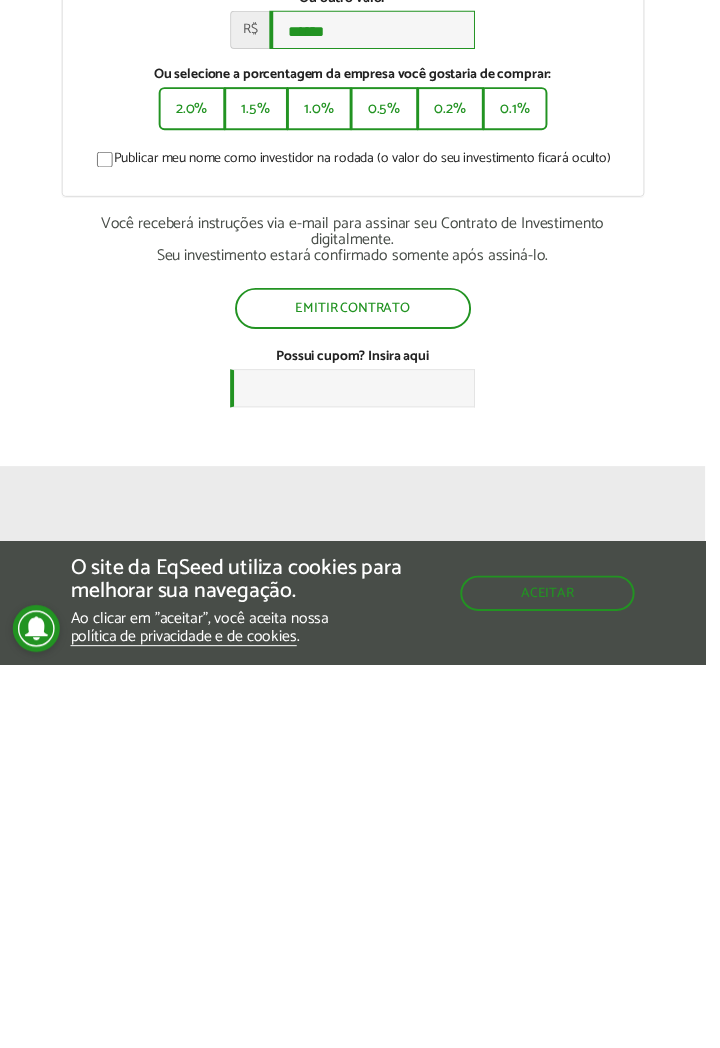 scroll, scrollTop: 0, scrollLeft: 0, axis: both 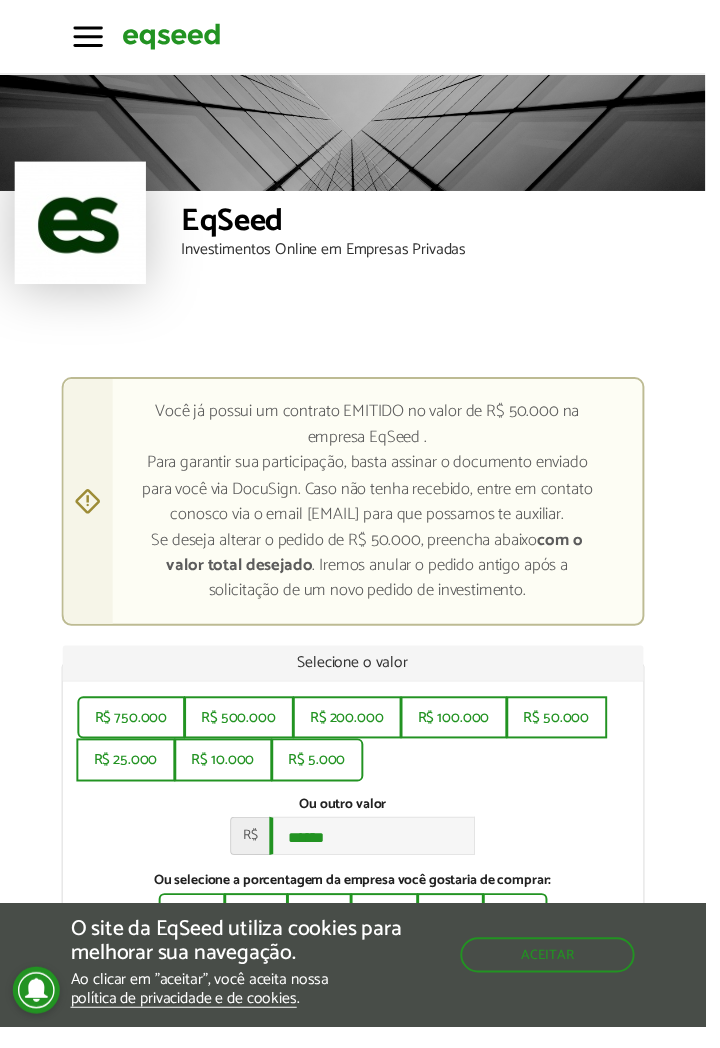 click on "Toggle navigation" at bounding box center [90, 35] 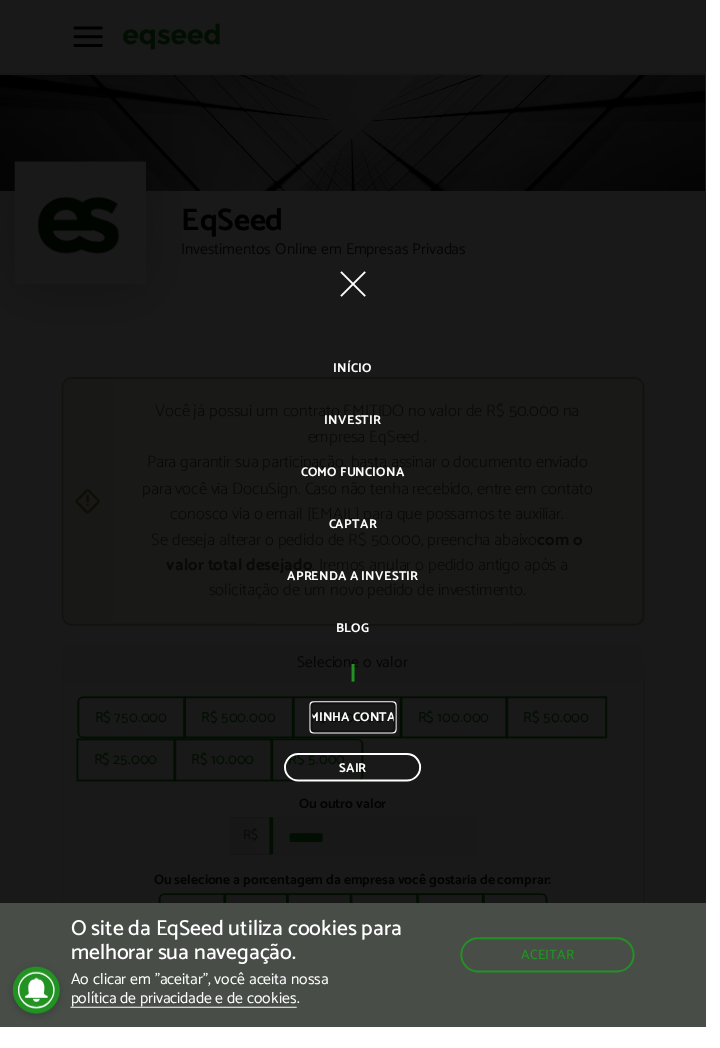 click on "Minha conta" at bounding box center [360, 732] 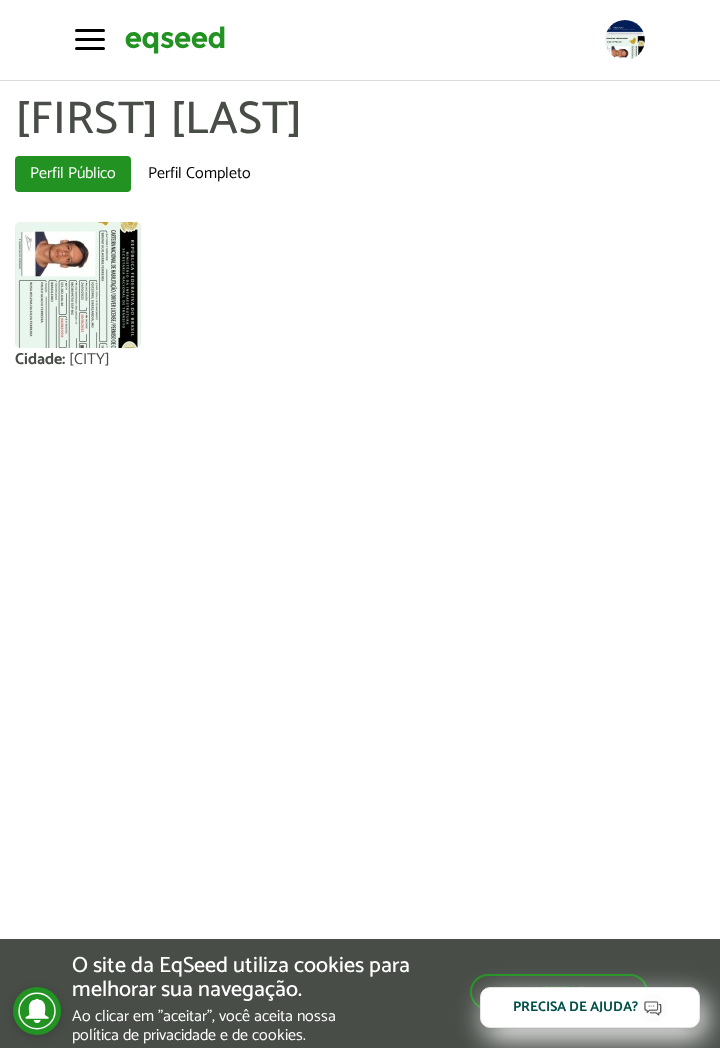 scroll, scrollTop: 0, scrollLeft: 0, axis: both 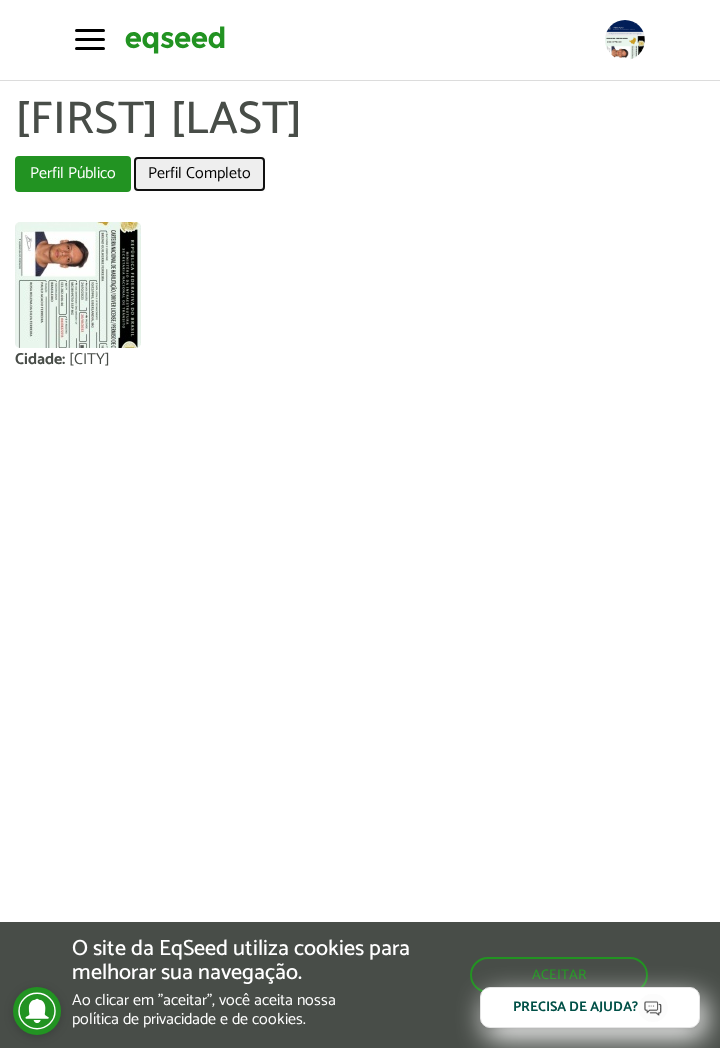 click on "Perfil Completo" at bounding box center [199, 174] 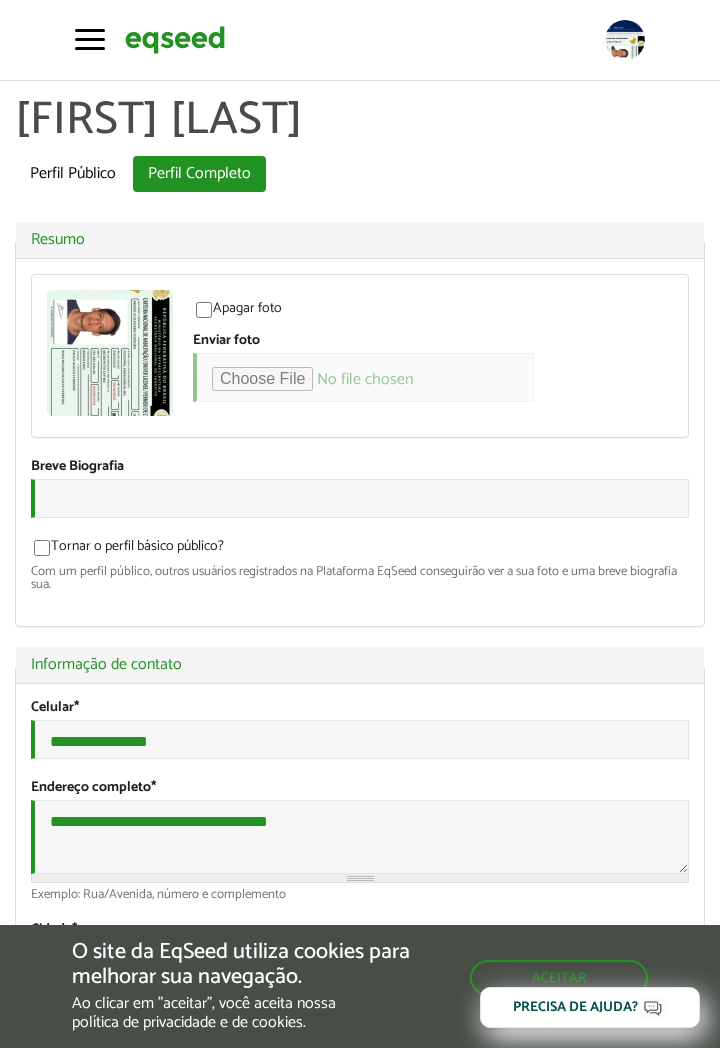scroll, scrollTop: 0, scrollLeft: 0, axis: both 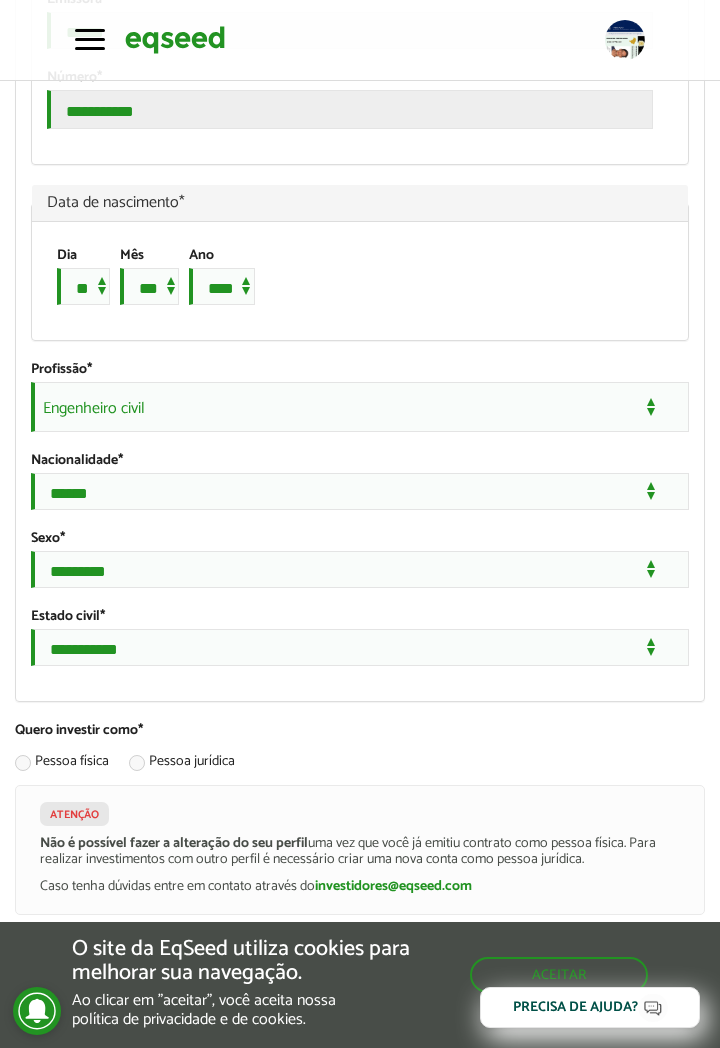 click on "Engenheiro civil" at bounding box center (360, 407) 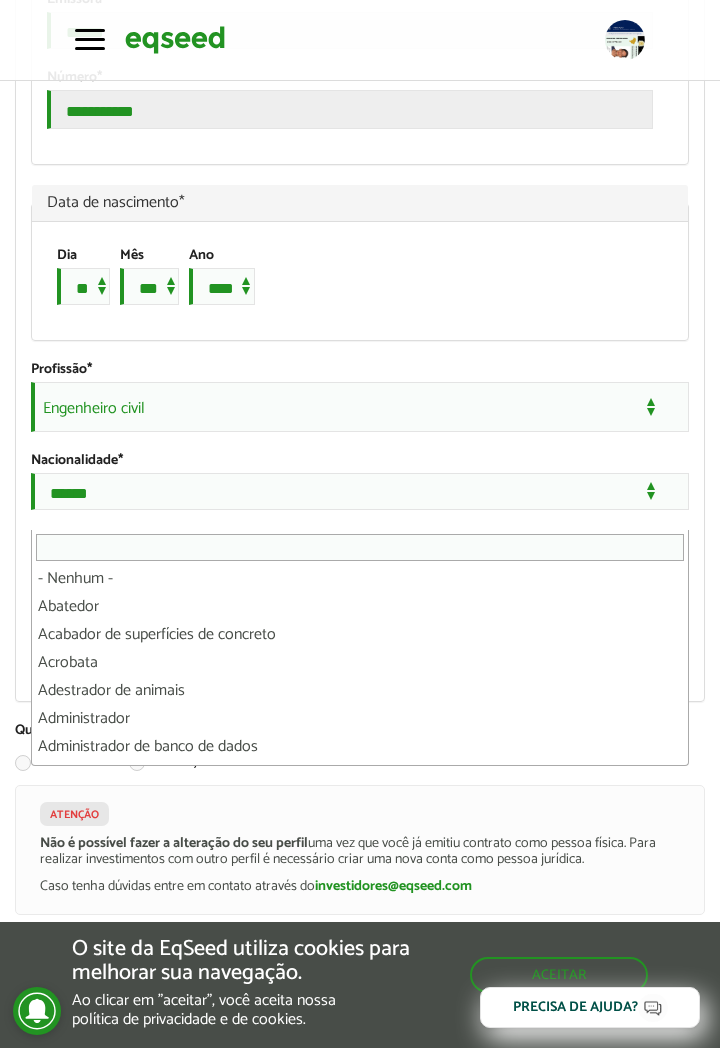 click at bounding box center [360, 547] 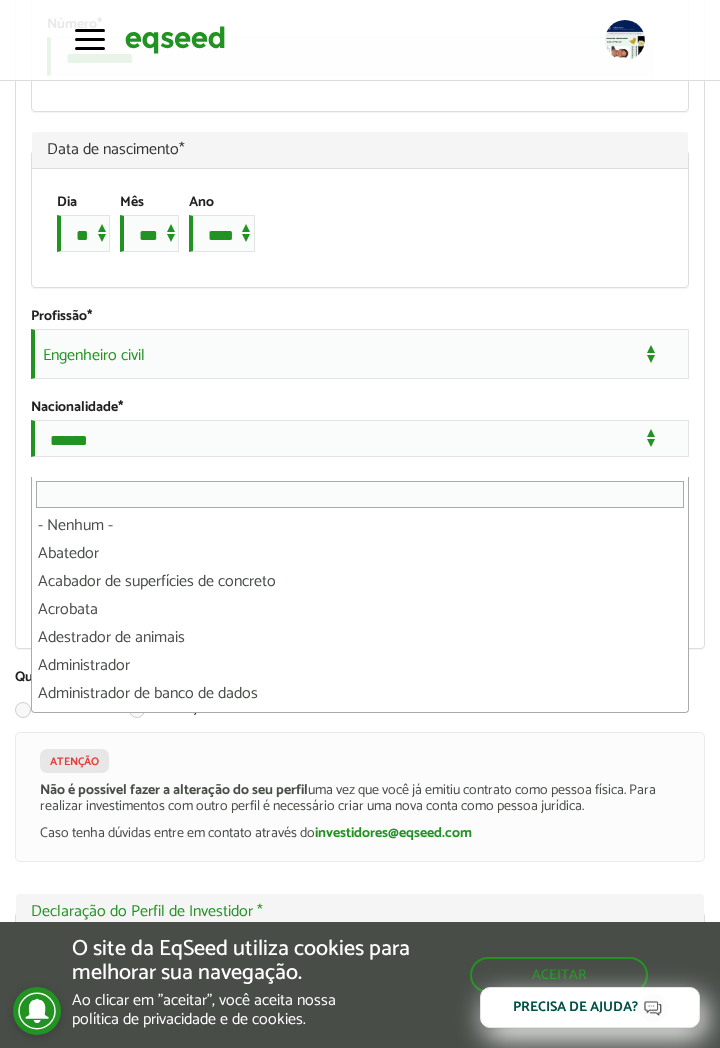 scroll, scrollTop: 1815, scrollLeft: 0, axis: vertical 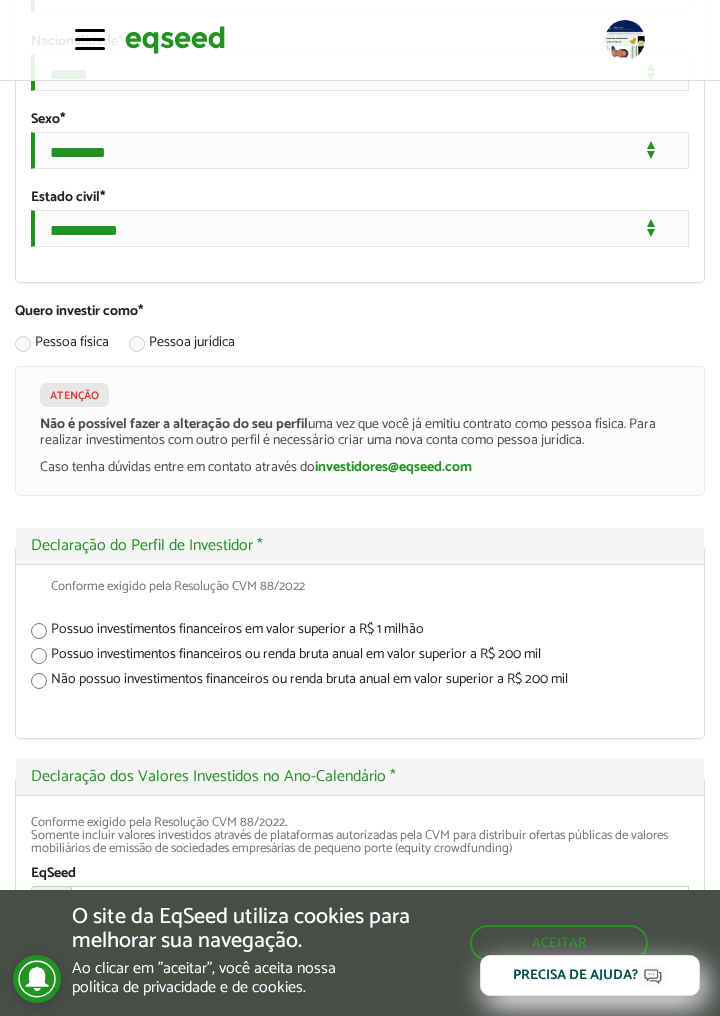 click on "Engenheiro civil" at bounding box center [360, -12] 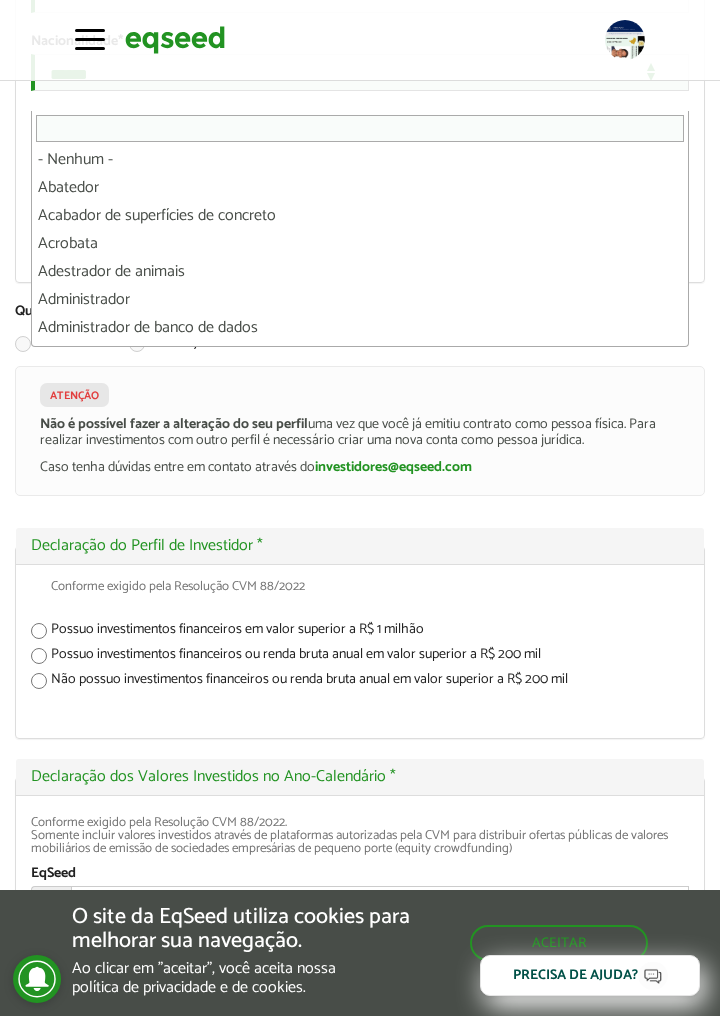 click on "Engenheiro civil" at bounding box center (360, -12) 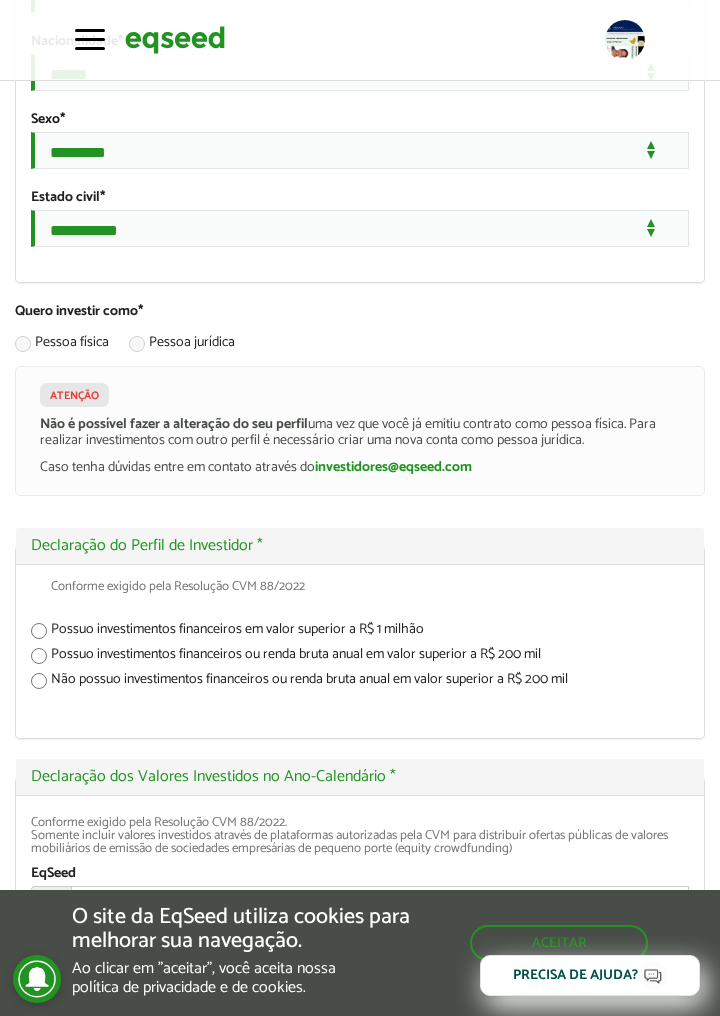 click on "Engenheiro civil" at bounding box center [360, -12] 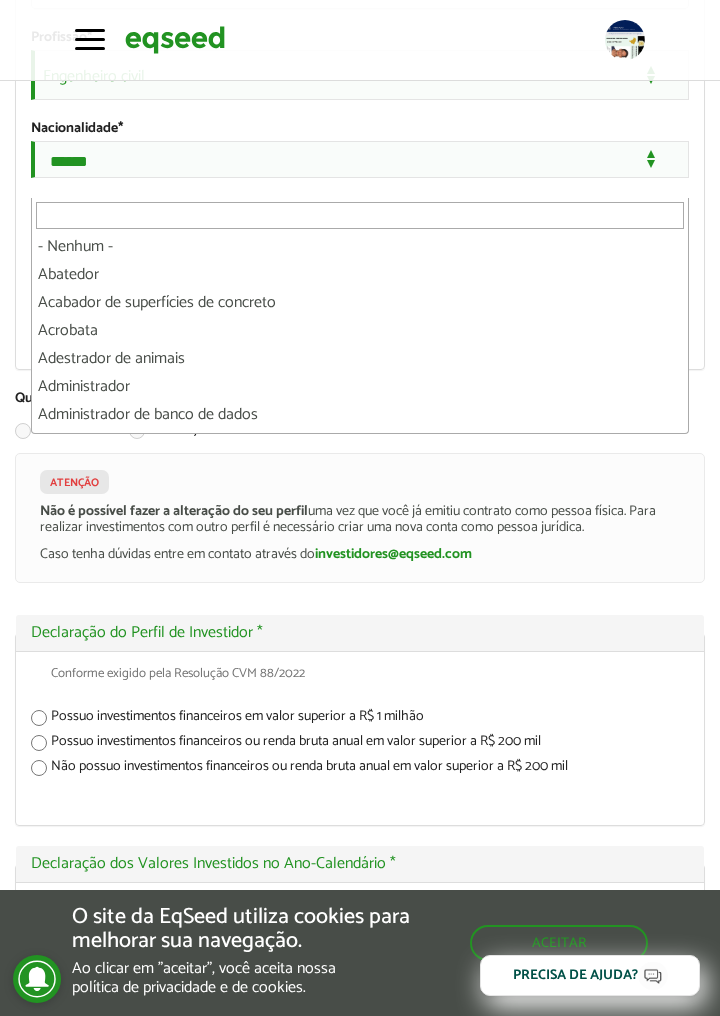 scroll, scrollTop: 2081, scrollLeft: 0, axis: vertical 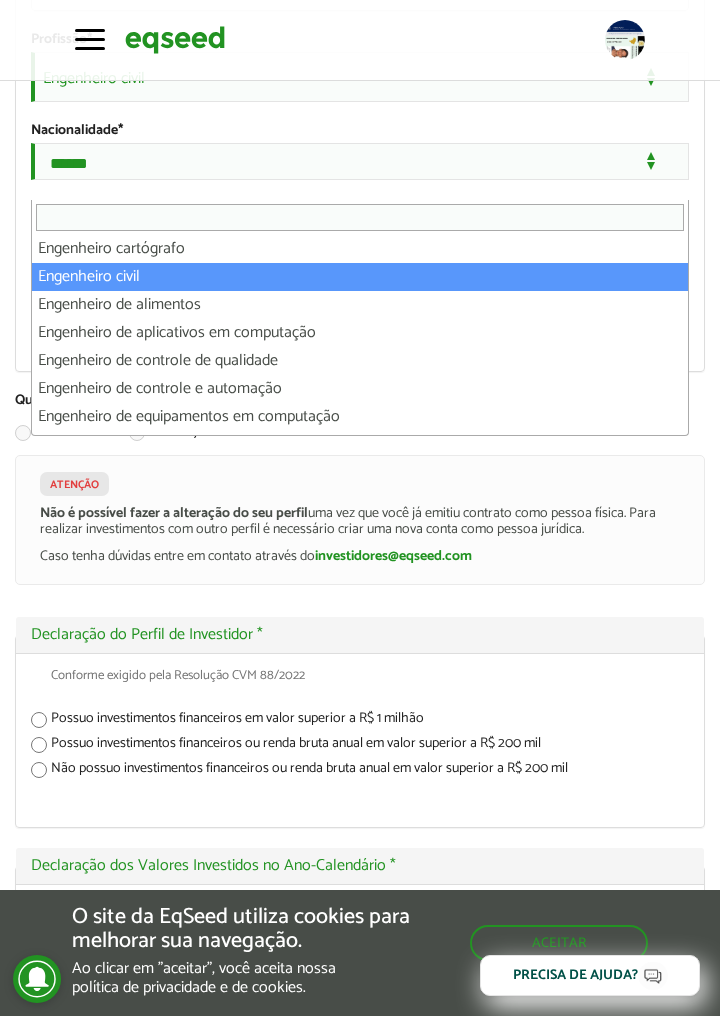 click on "Engenheiro civil" at bounding box center [360, 77] 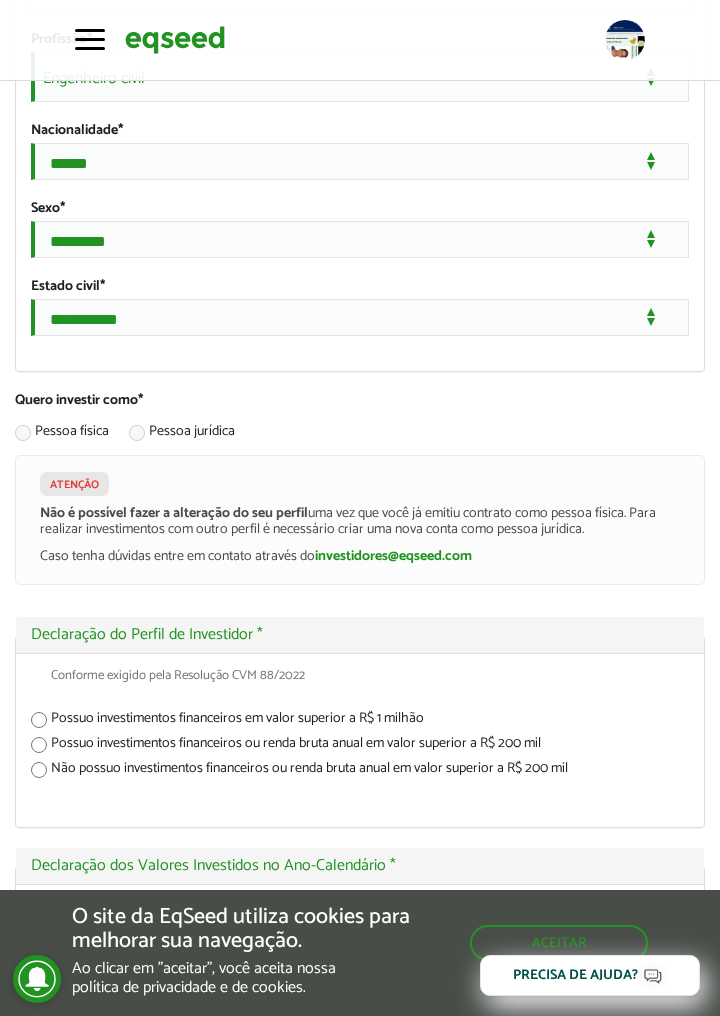 click on "Engenheiro civil" at bounding box center (360, 77) 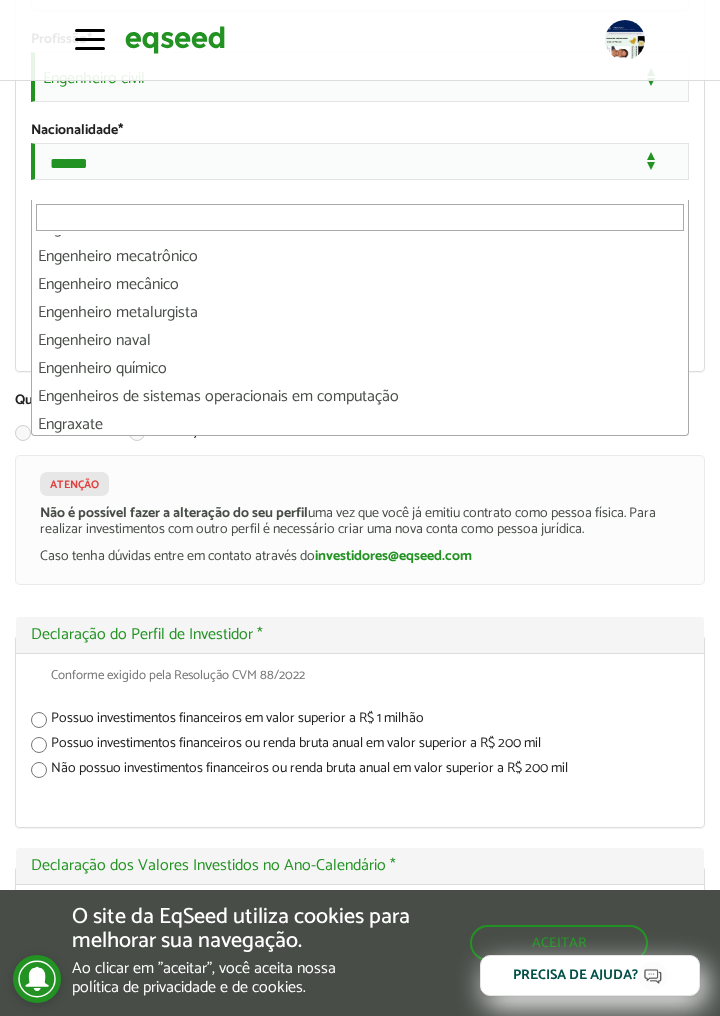 scroll, scrollTop: 12894, scrollLeft: 0, axis: vertical 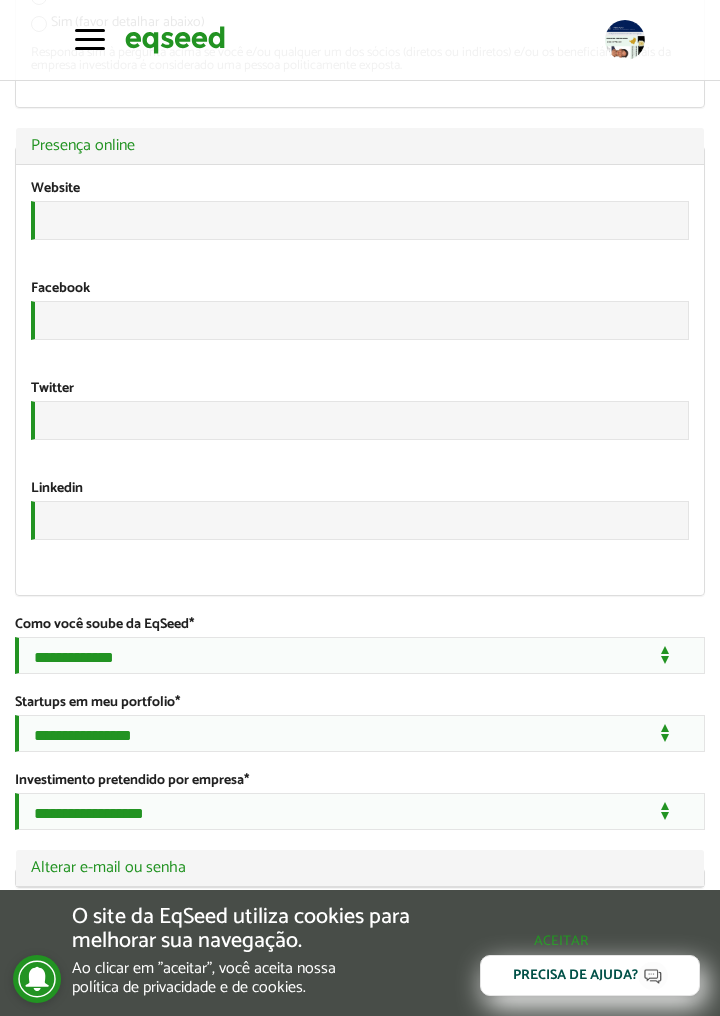 click on "Aceitar" at bounding box center (561, 941) 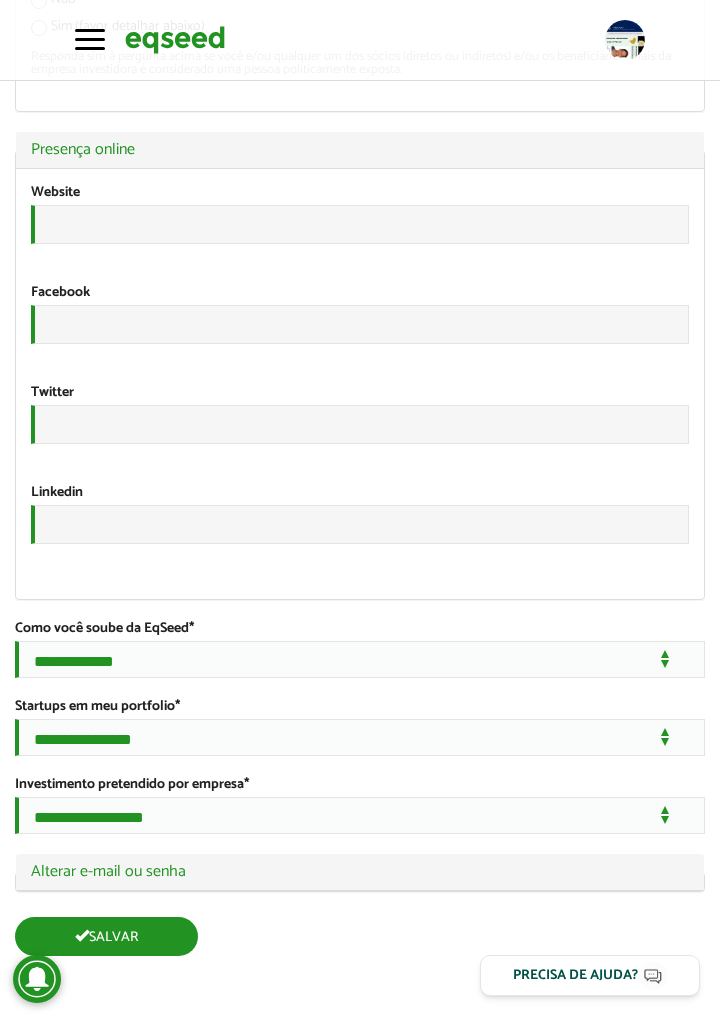 click on "Salvar" at bounding box center (106, 936) 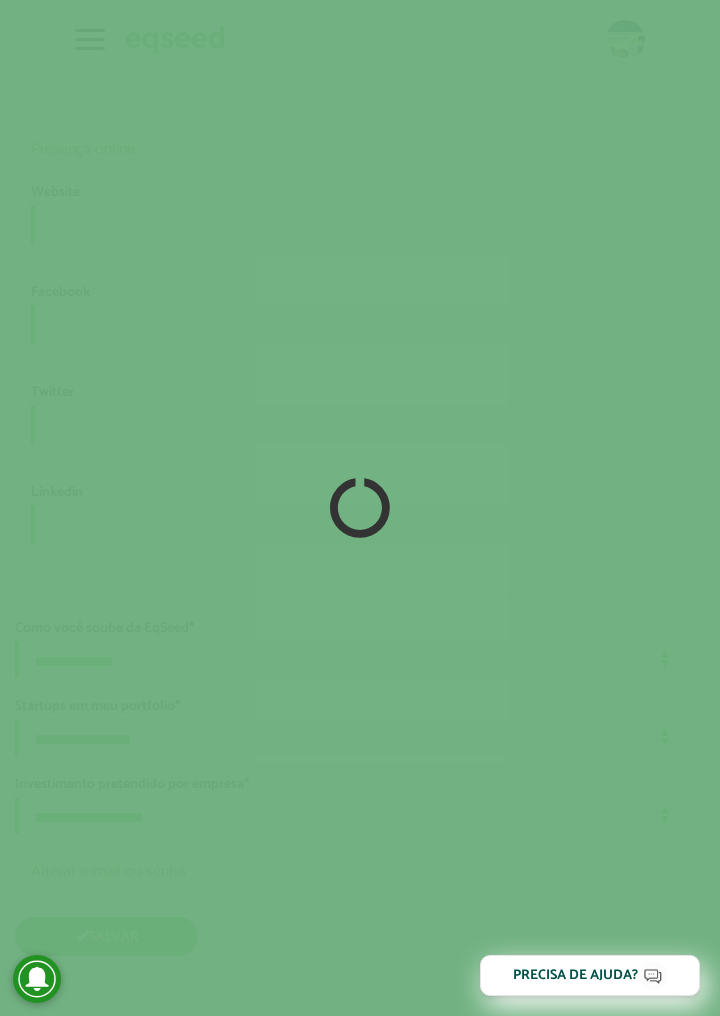 scroll, scrollTop: 3698, scrollLeft: 0, axis: vertical 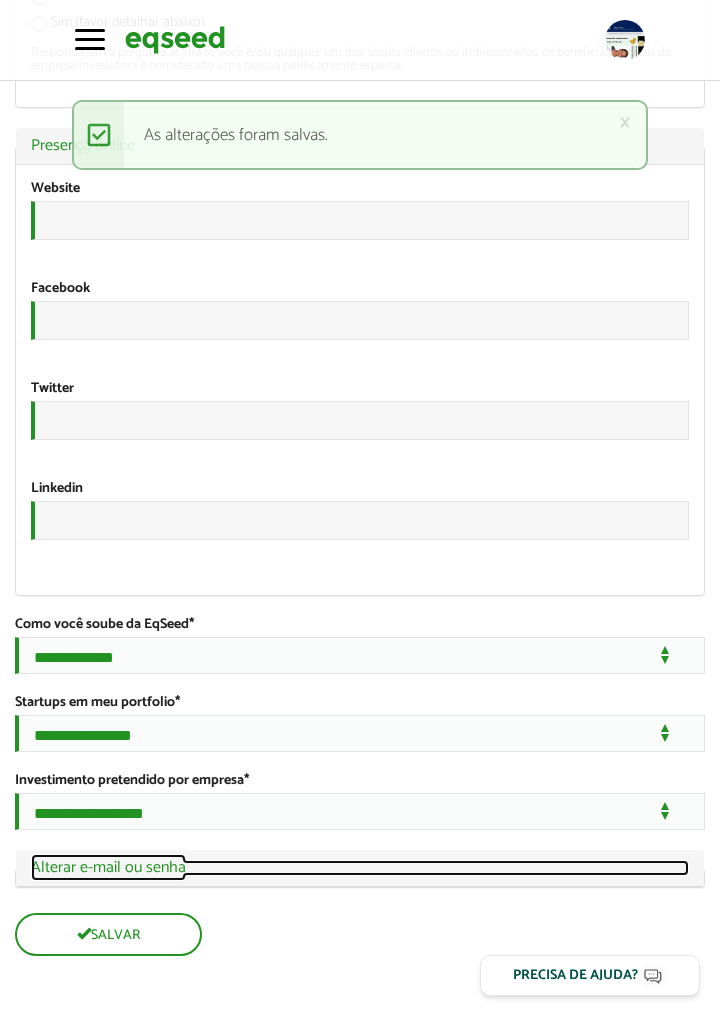click on "Ocultar Alterar e-mail ou senha" at bounding box center [360, 868] 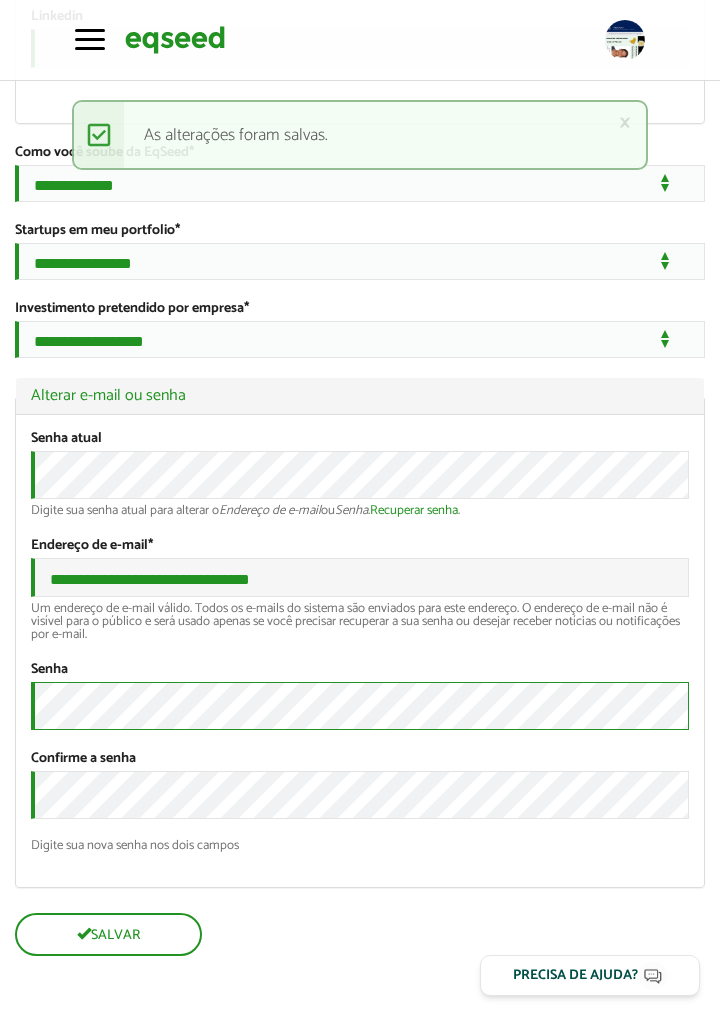 scroll, scrollTop: 4174, scrollLeft: 0, axis: vertical 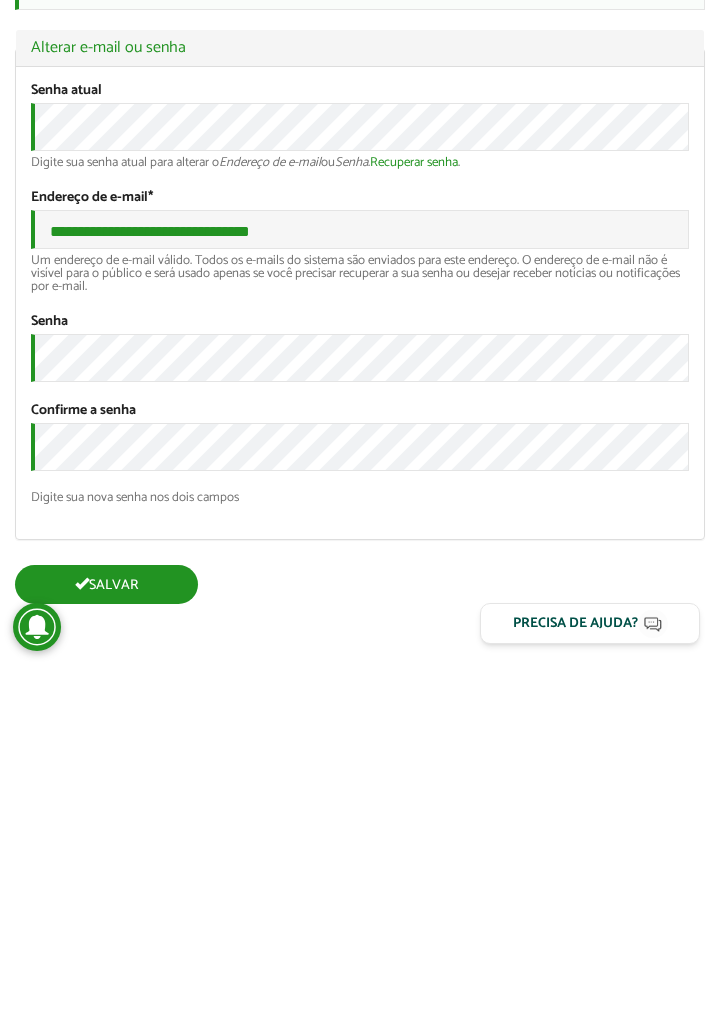 click on "Salvar" at bounding box center [106, 936] 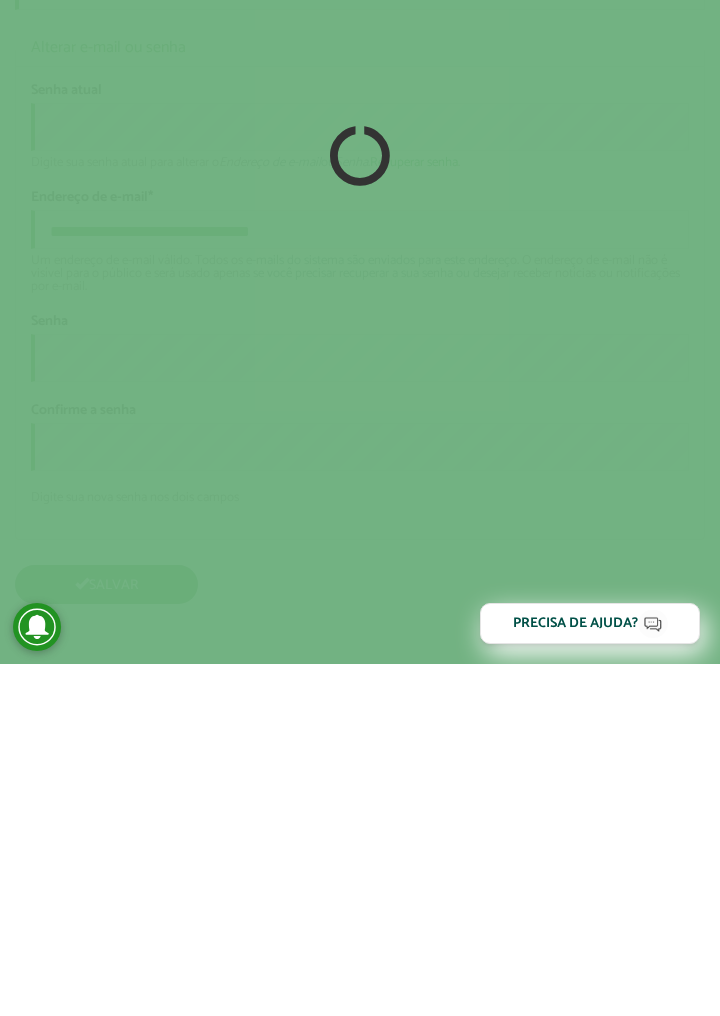 scroll, scrollTop: 4184, scrollLeft: 0, axis: vertical 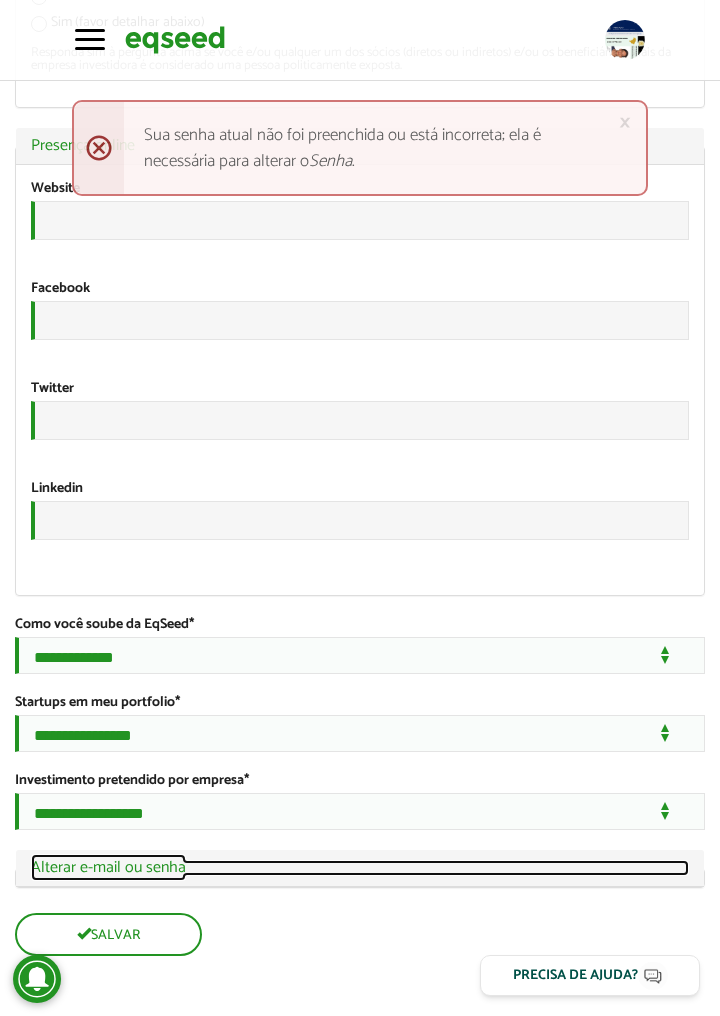 click on "Ocultar Alterar e-mail ou senha" at bounding box center [360, 868] 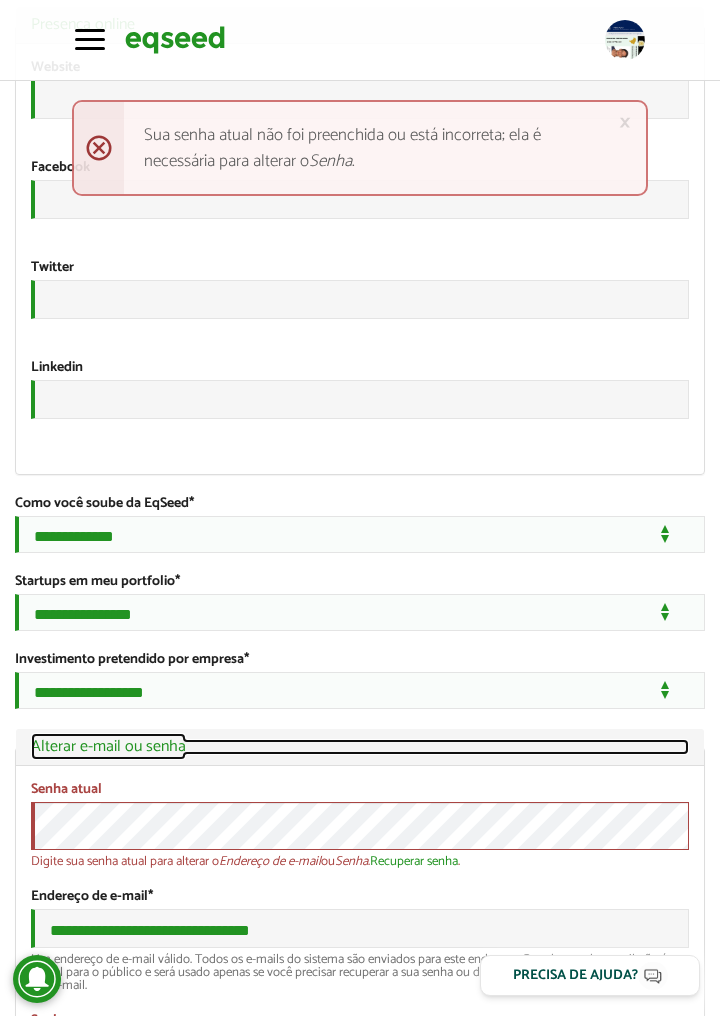 scroll, scrollTop: 4092, scrollLeft: 0, axis: vertical 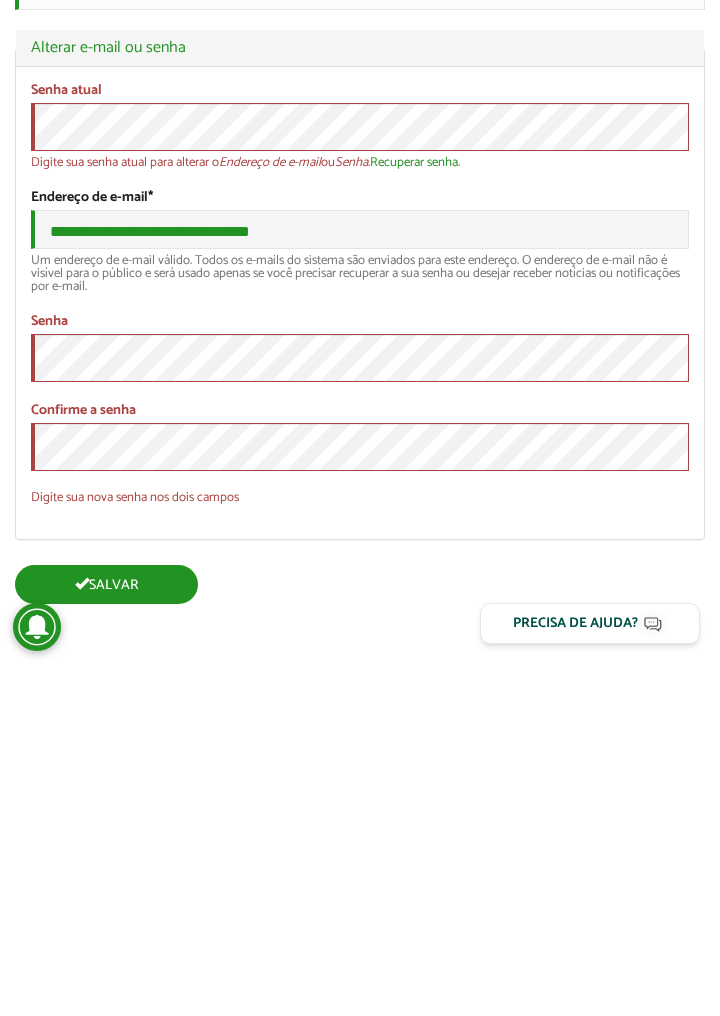 click on "Salvar" at bounding box center [106, 936] 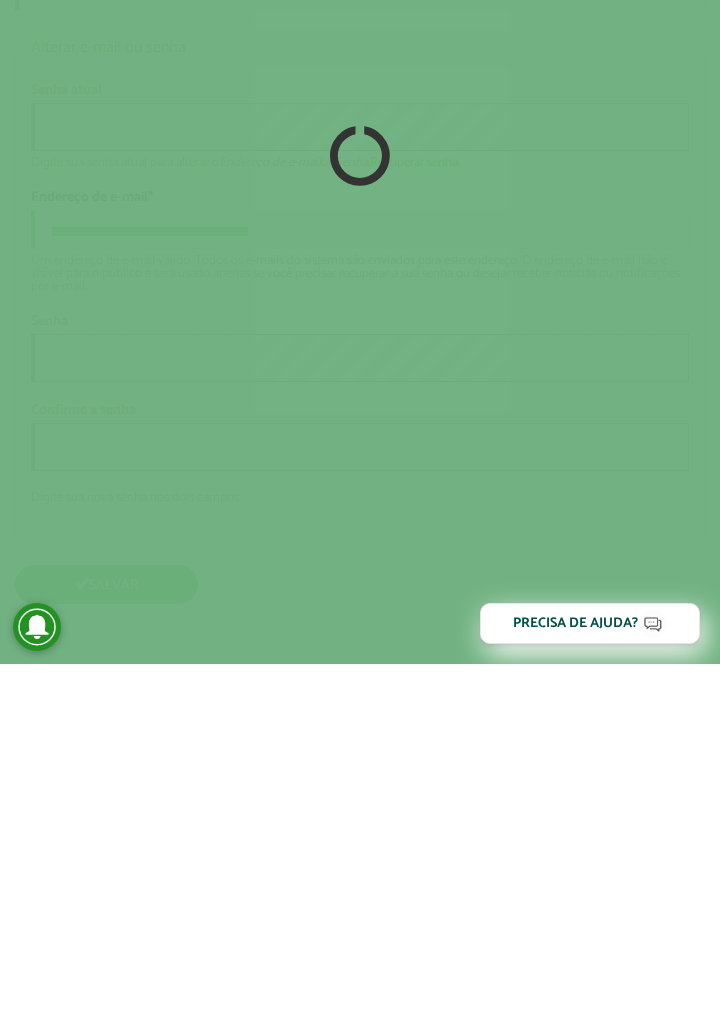 scroll, scrollTop: 4184, scrollLeft: 0, axis: vertical 